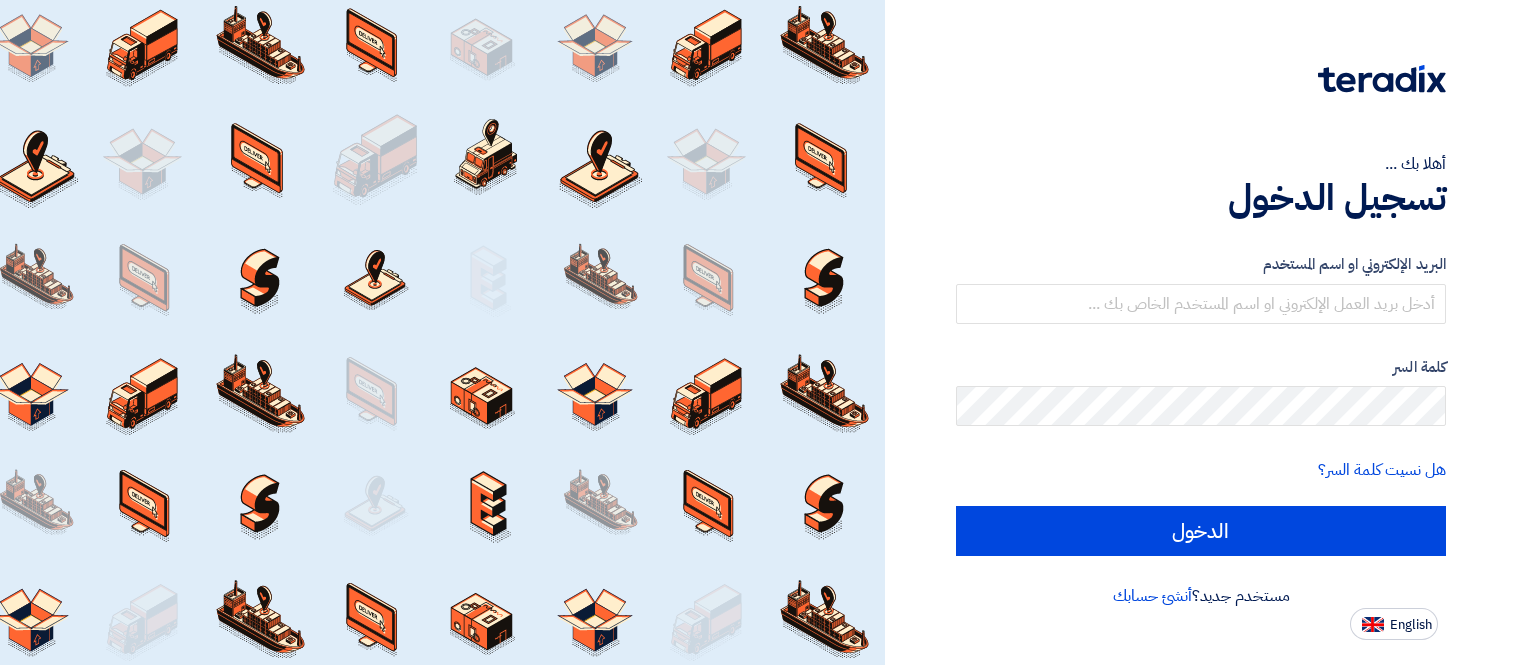 scroll, scrollTop: 0, scrollLeft: 0, axis: both 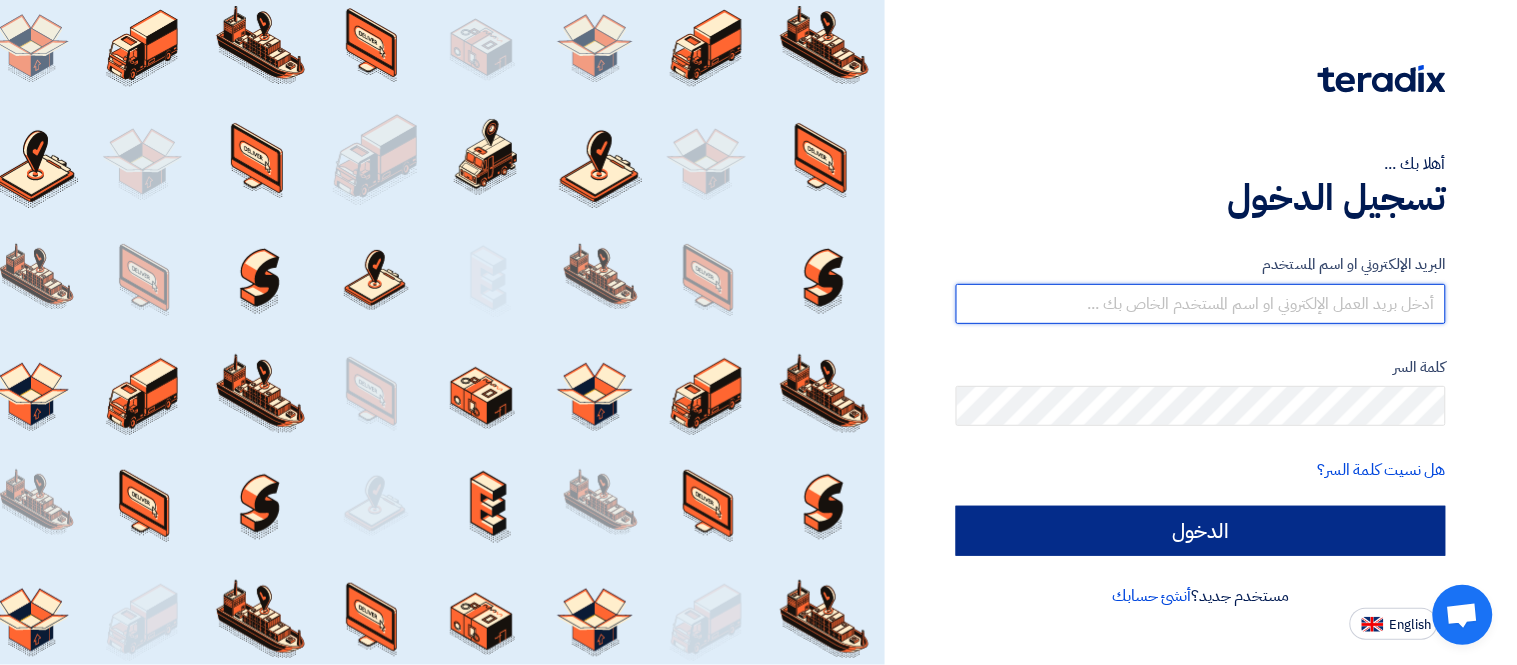 type on "[EMAIL]" 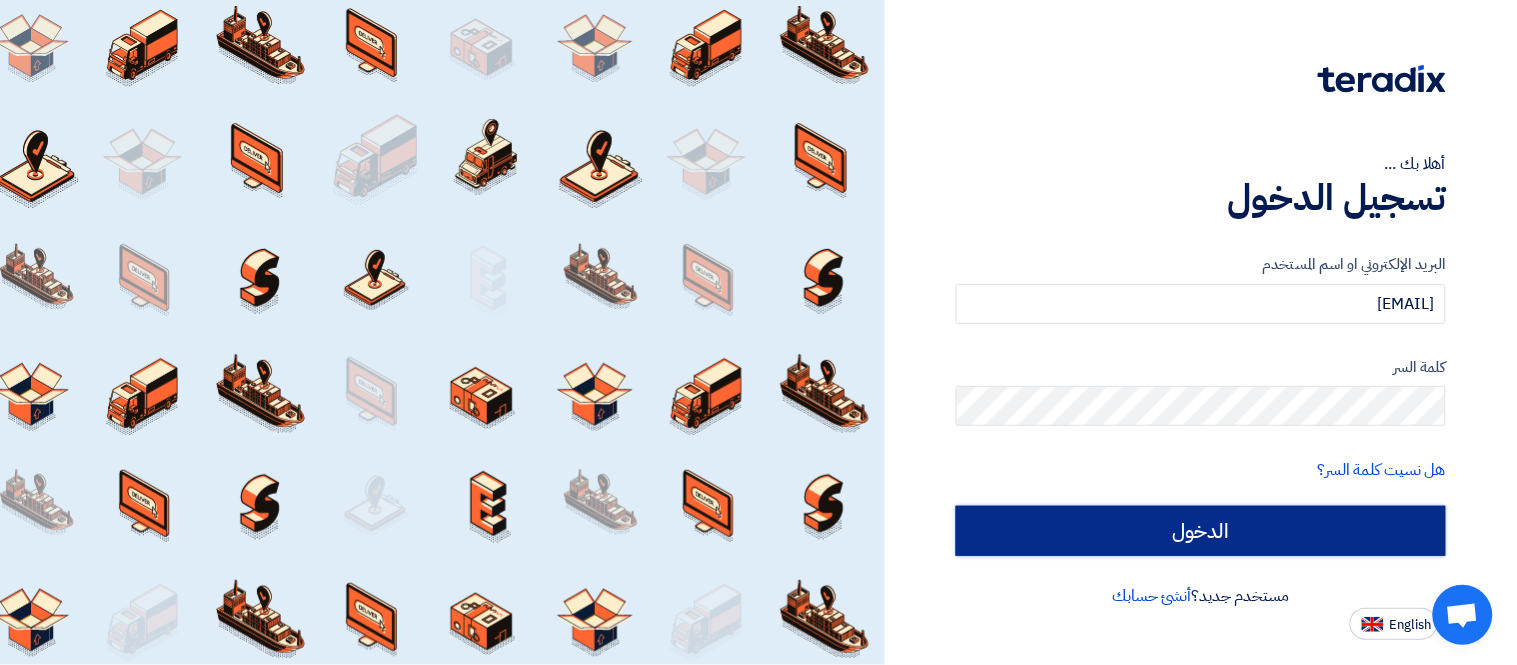 click on "الدخول" 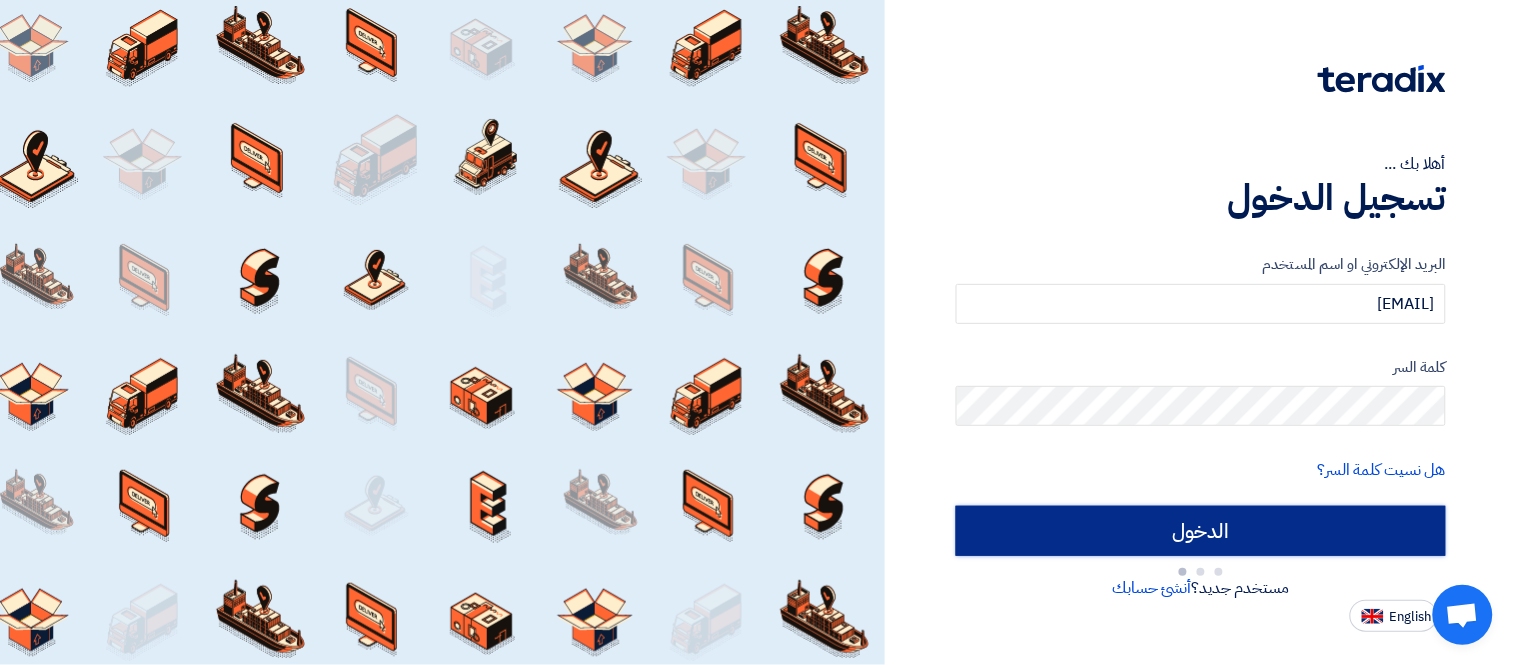 type on "Sign in" 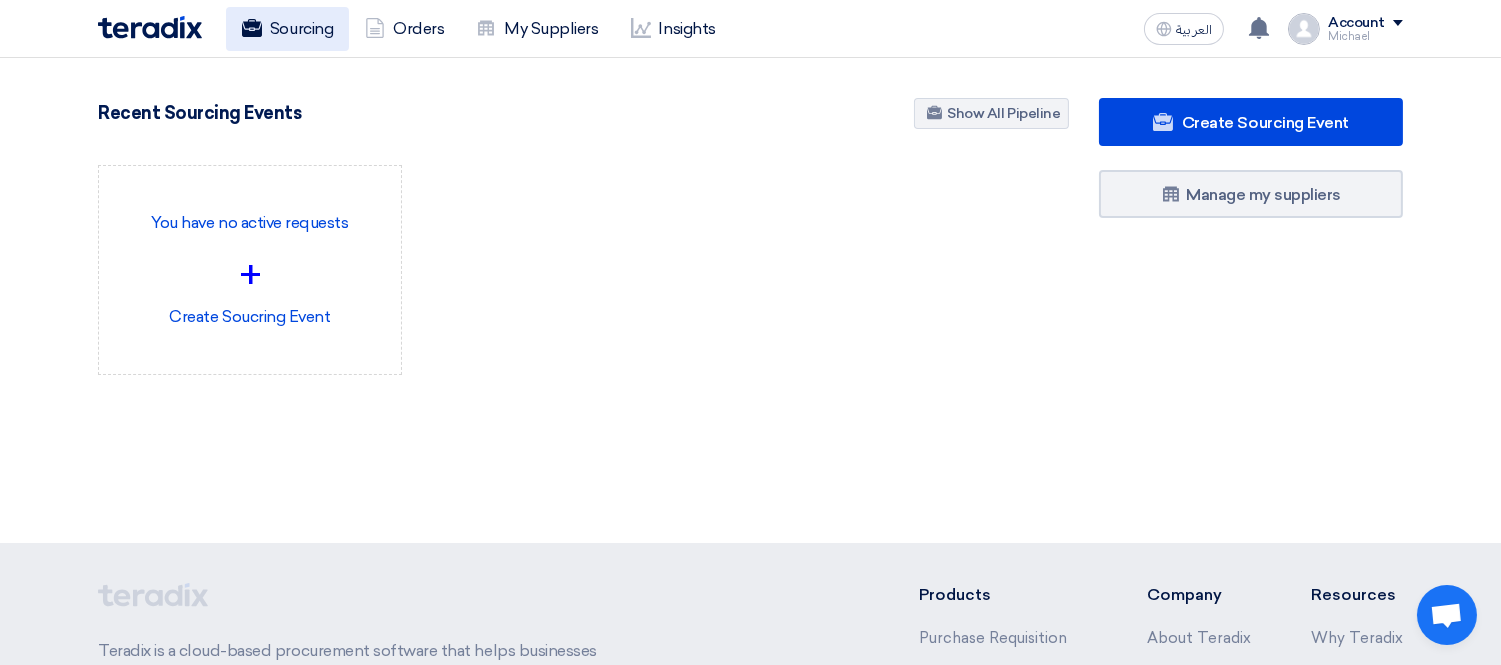 click on "Sourcing" 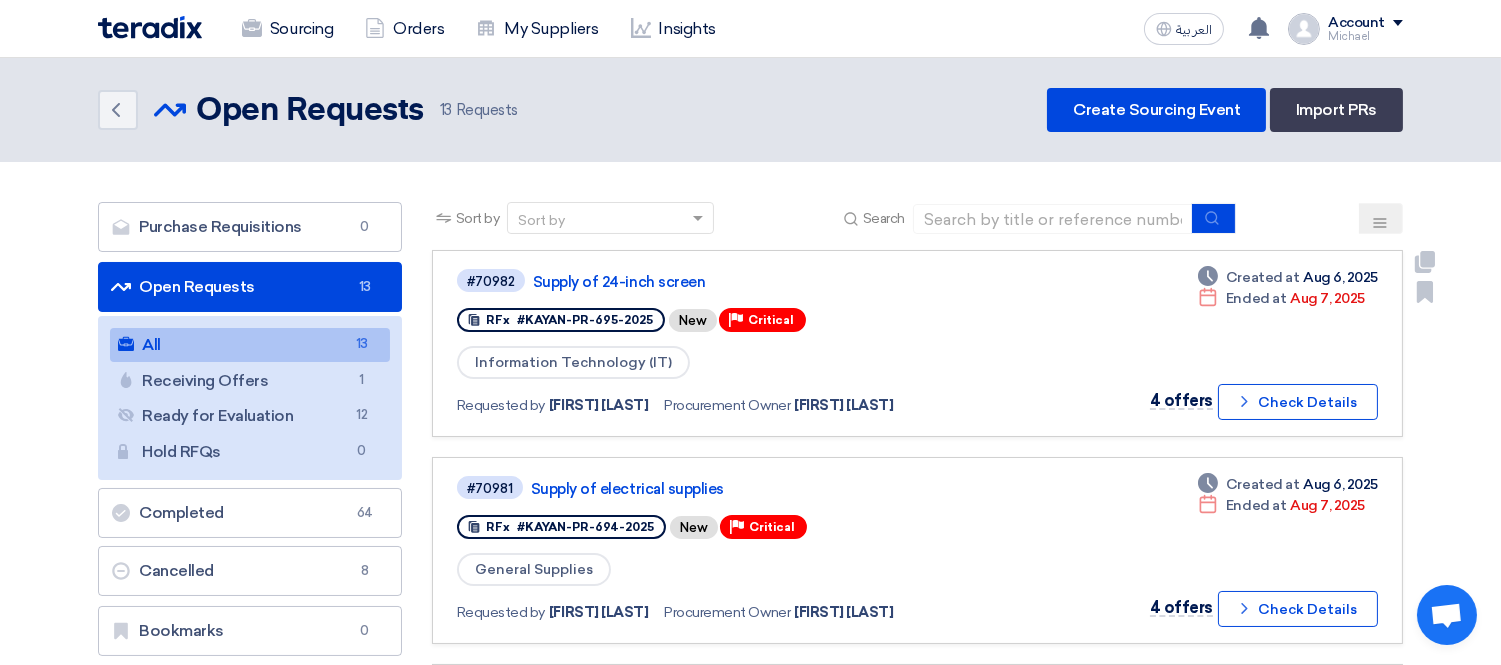 click on "#70982
Supply of 24-inch screen" 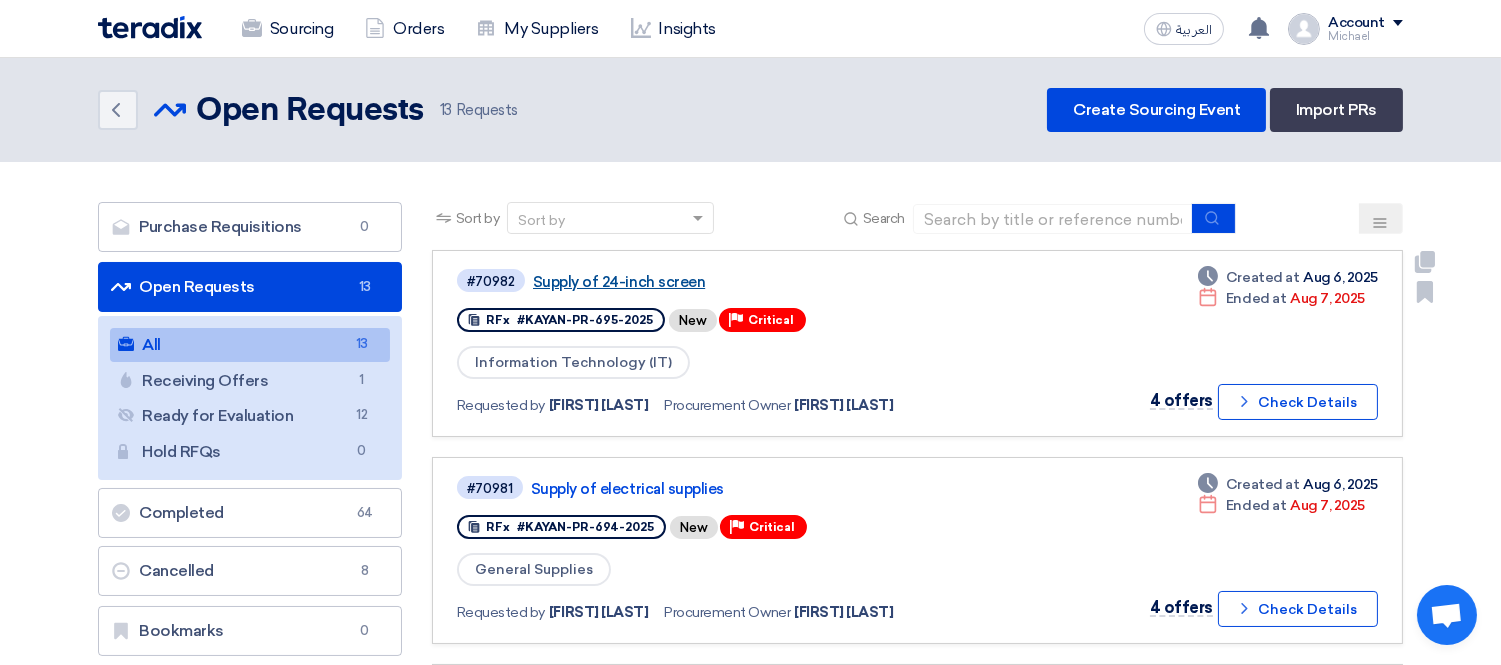 click on "Supply of 24-inch screen" 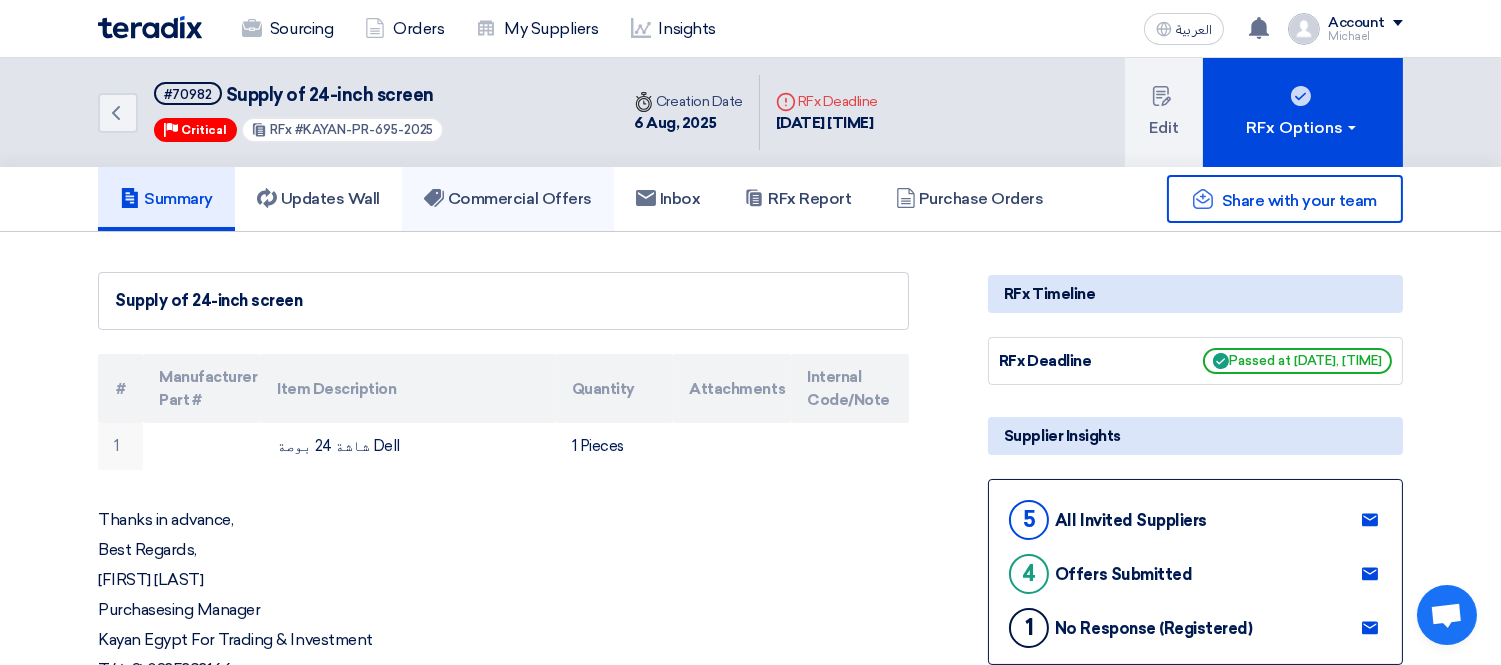click on "Commercial Offers" 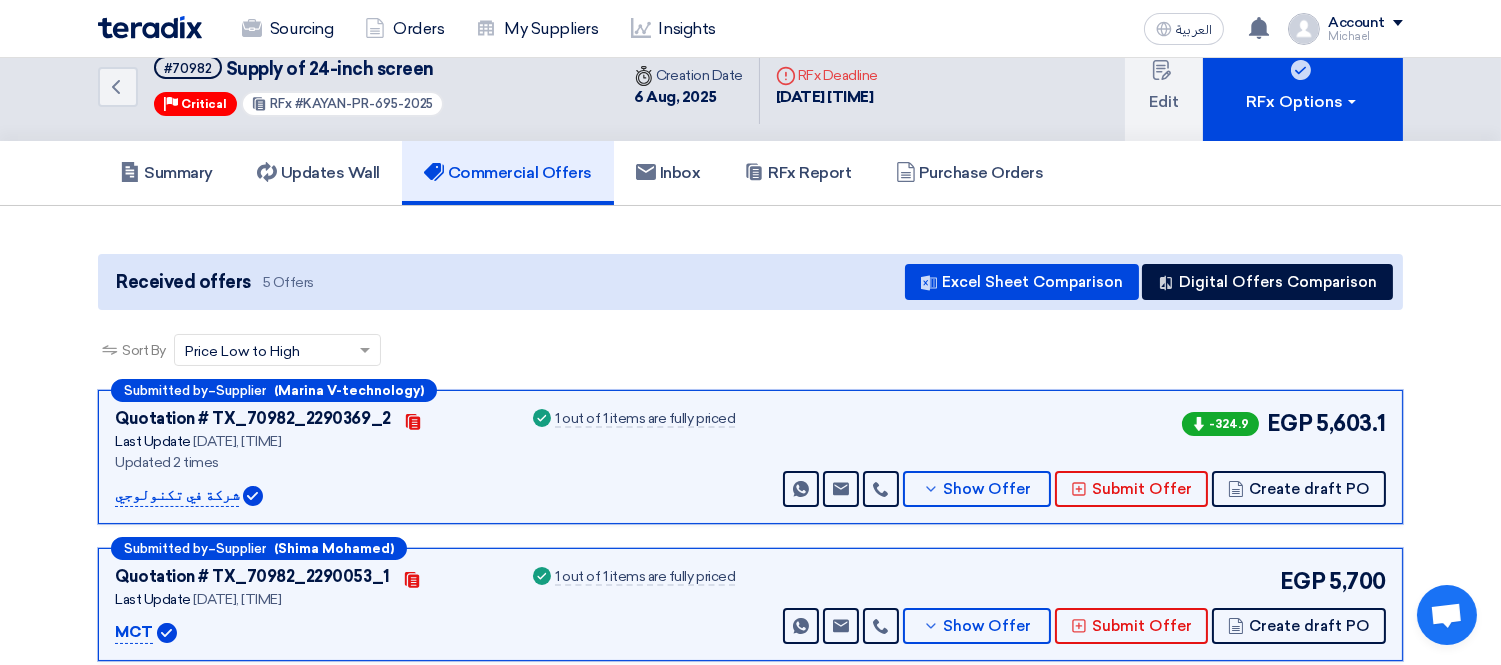 scroll, scrollTop: 222, scrollLeft: 0, axis: vertical 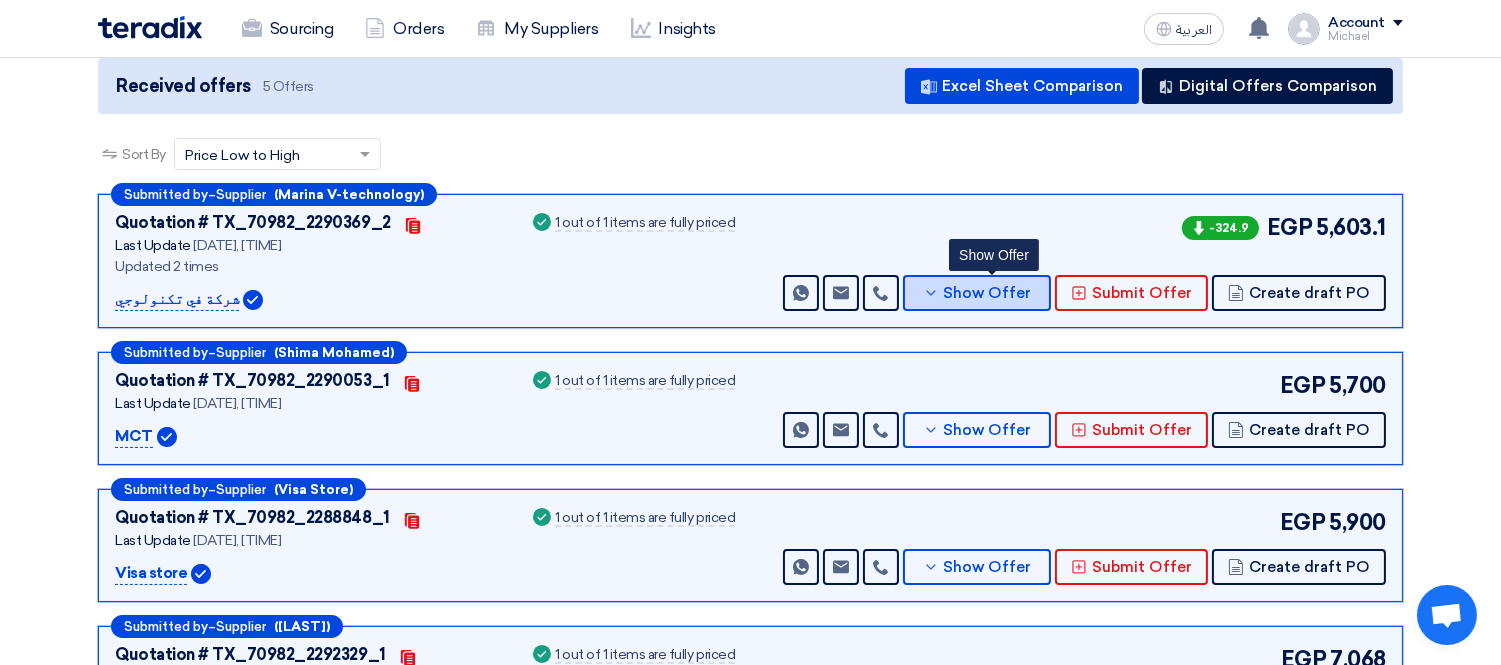 click on "Show Offer" at bounding box center [988, 293] 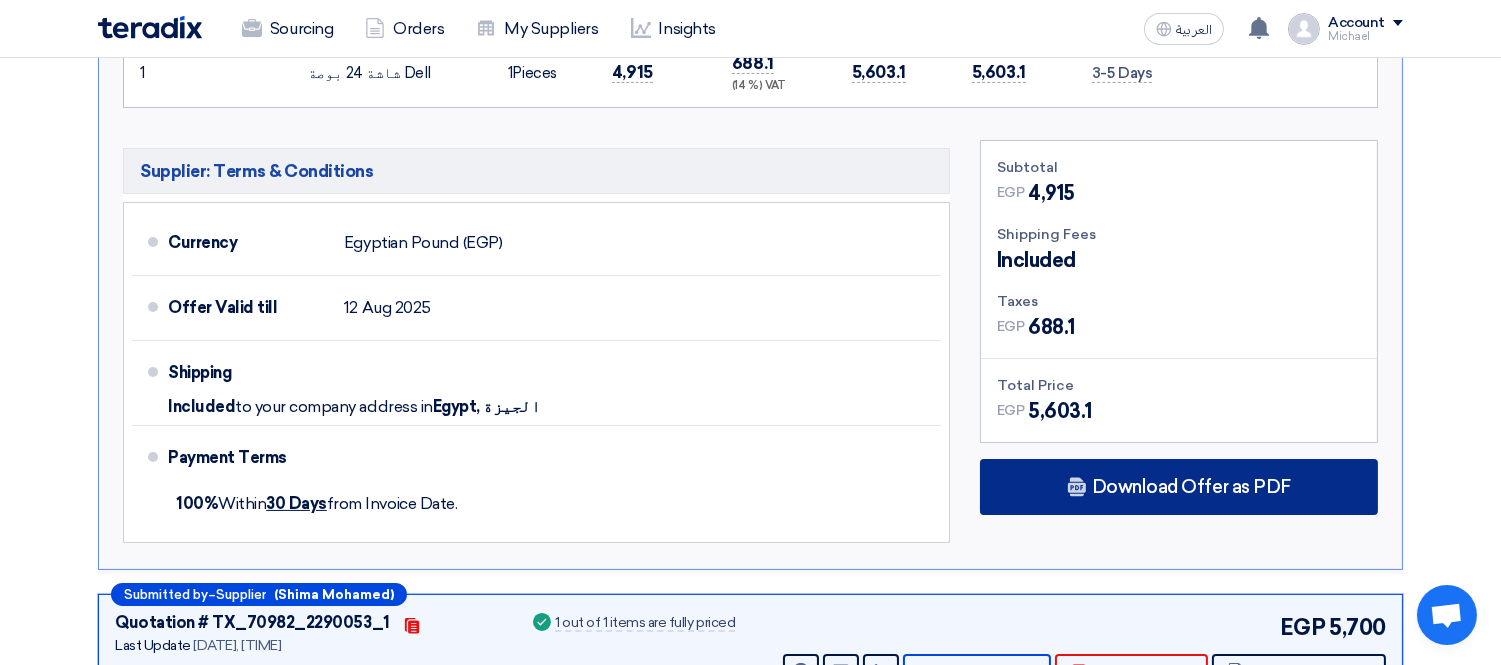 scroll, scrollTop: 777, scrollLeft: 0, axis: vertical 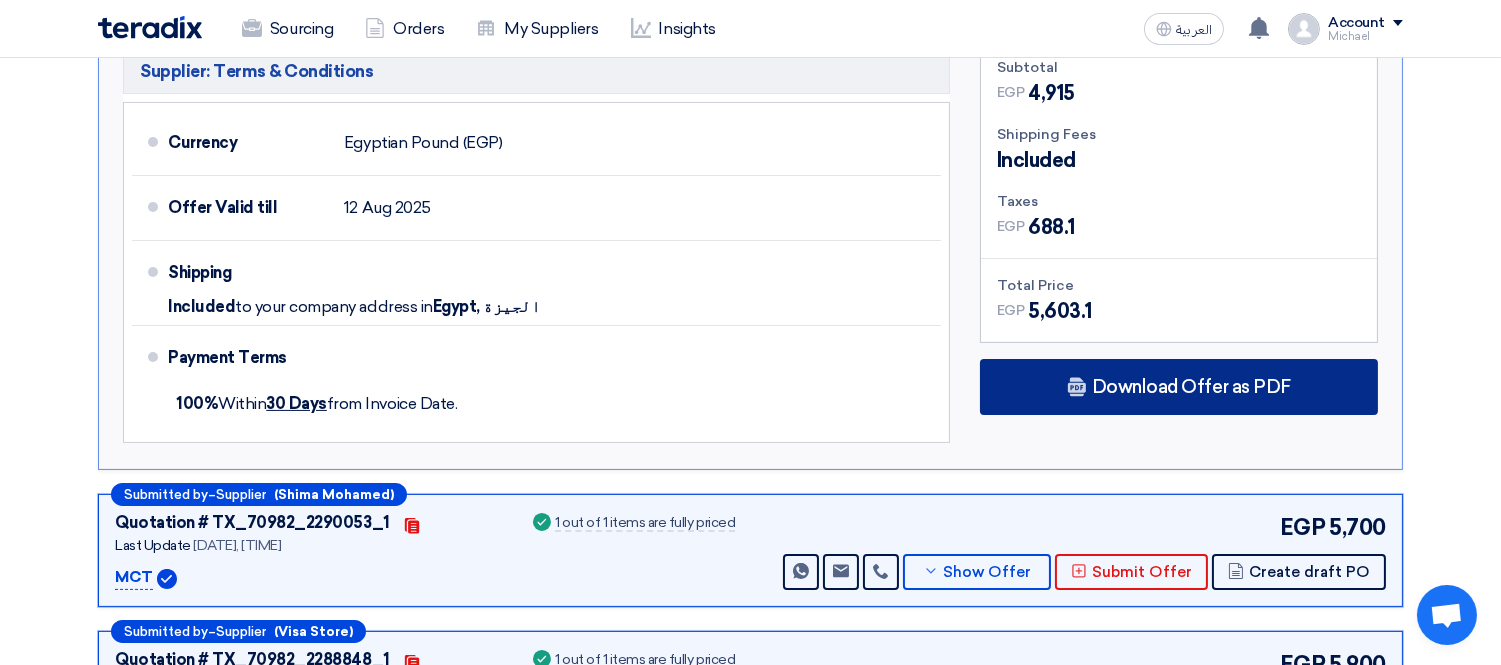 click on "Download Offer as PDF" at bounding box center (1191, 387) 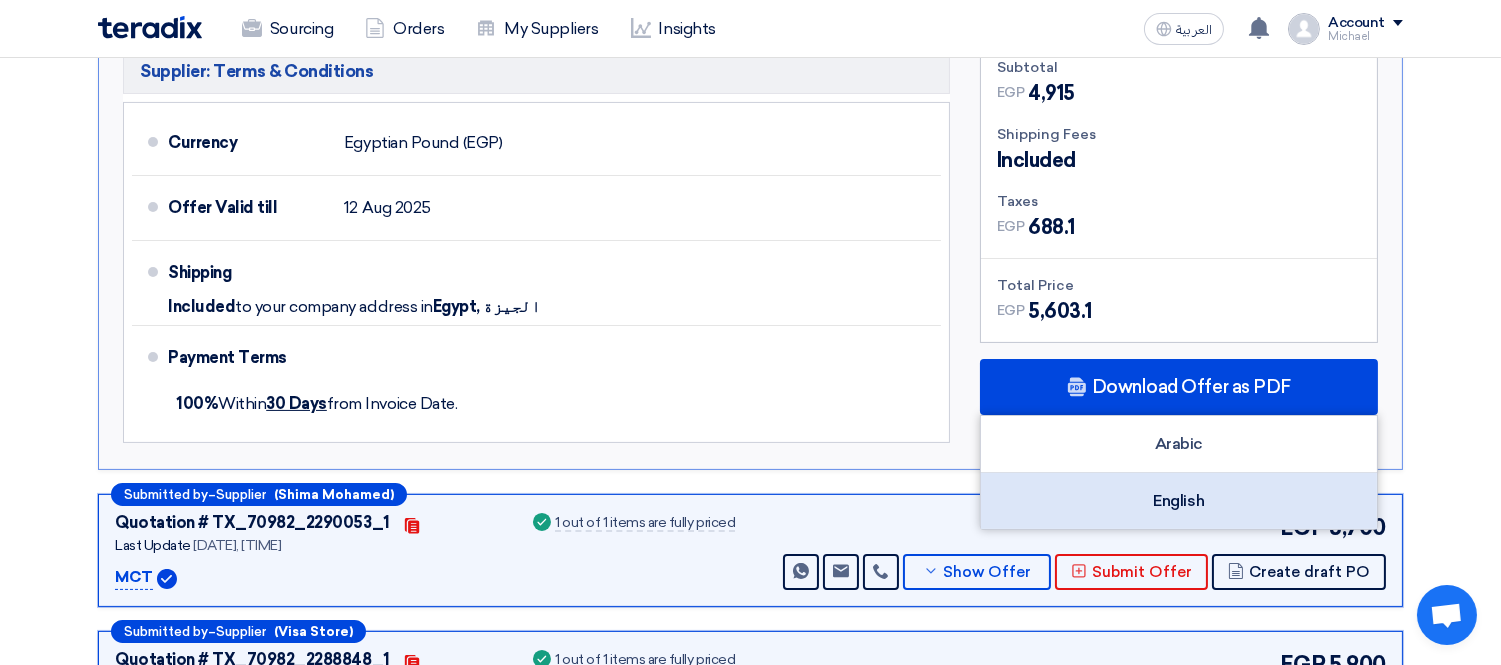 click on "English" at bounding box center [1179, 501] 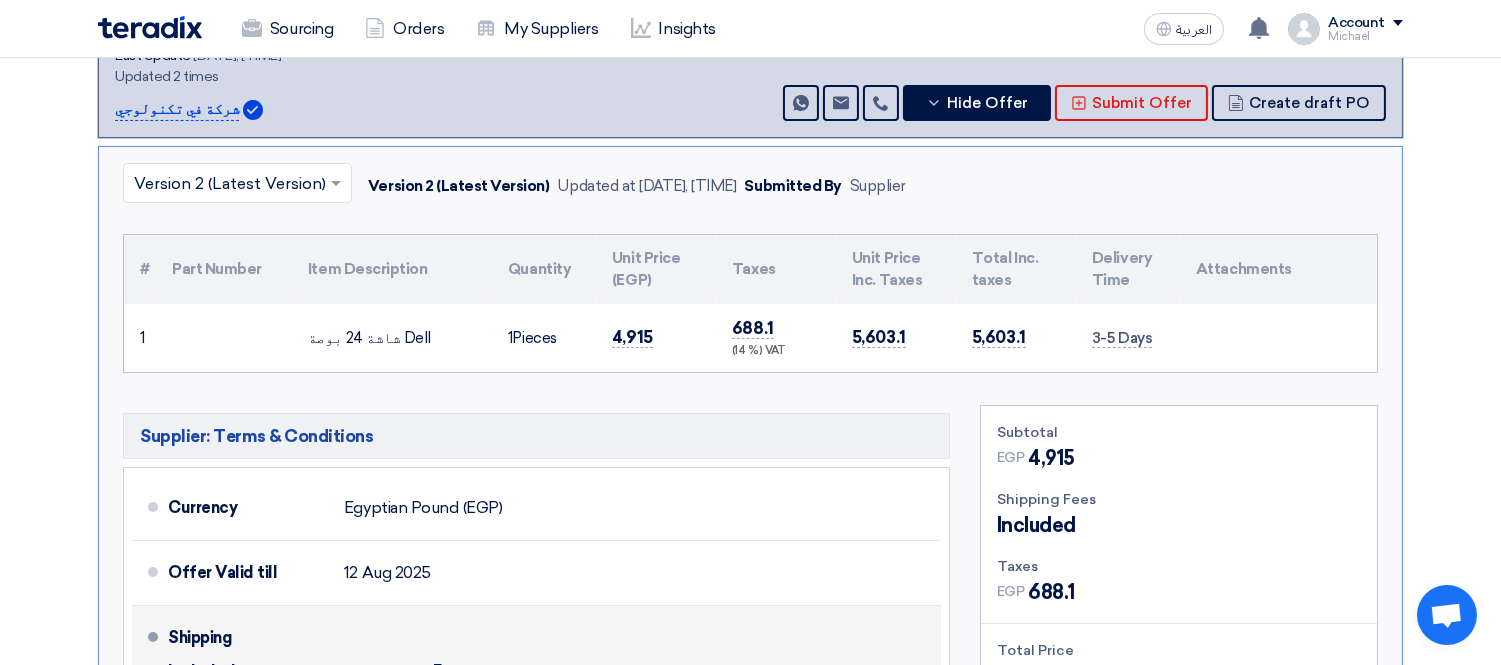 scroll, scrollTop: 333, scrollLeft: 0, axis: vertical 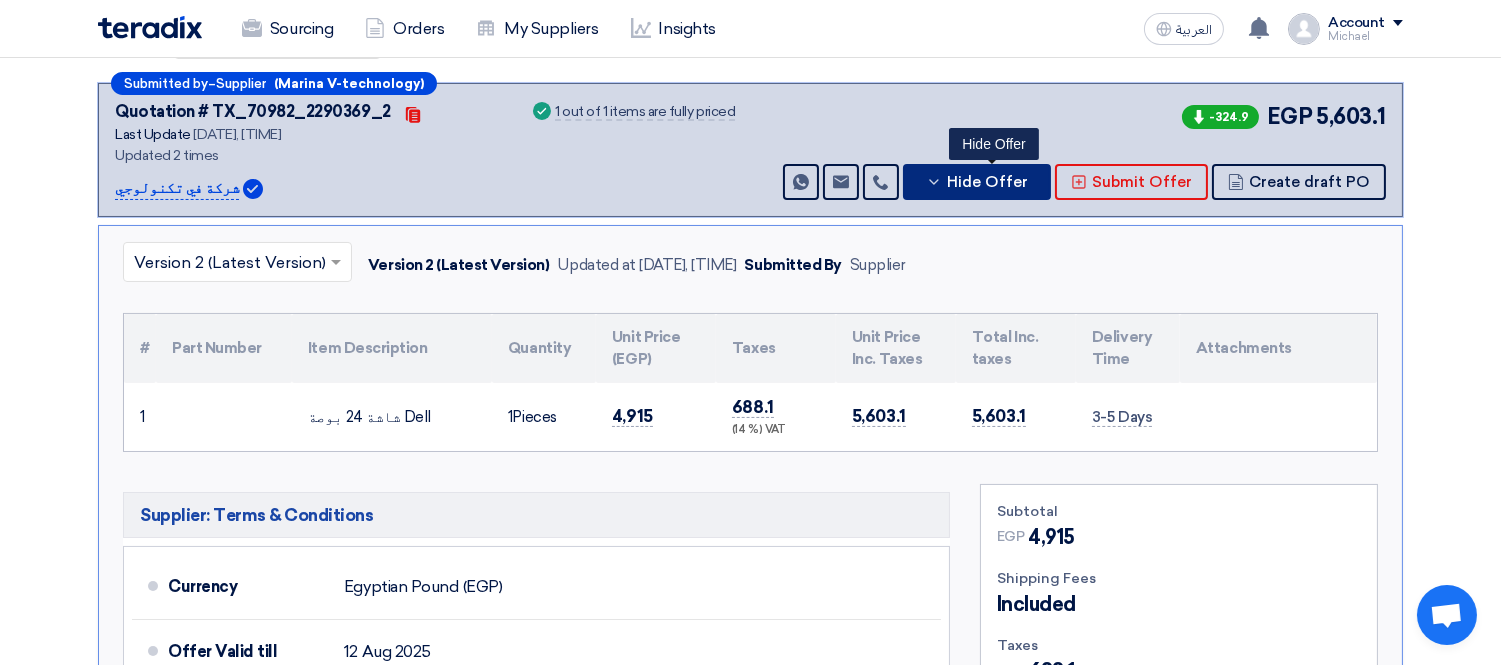 click on "Hide Offer" at bounding box center (987, 182) 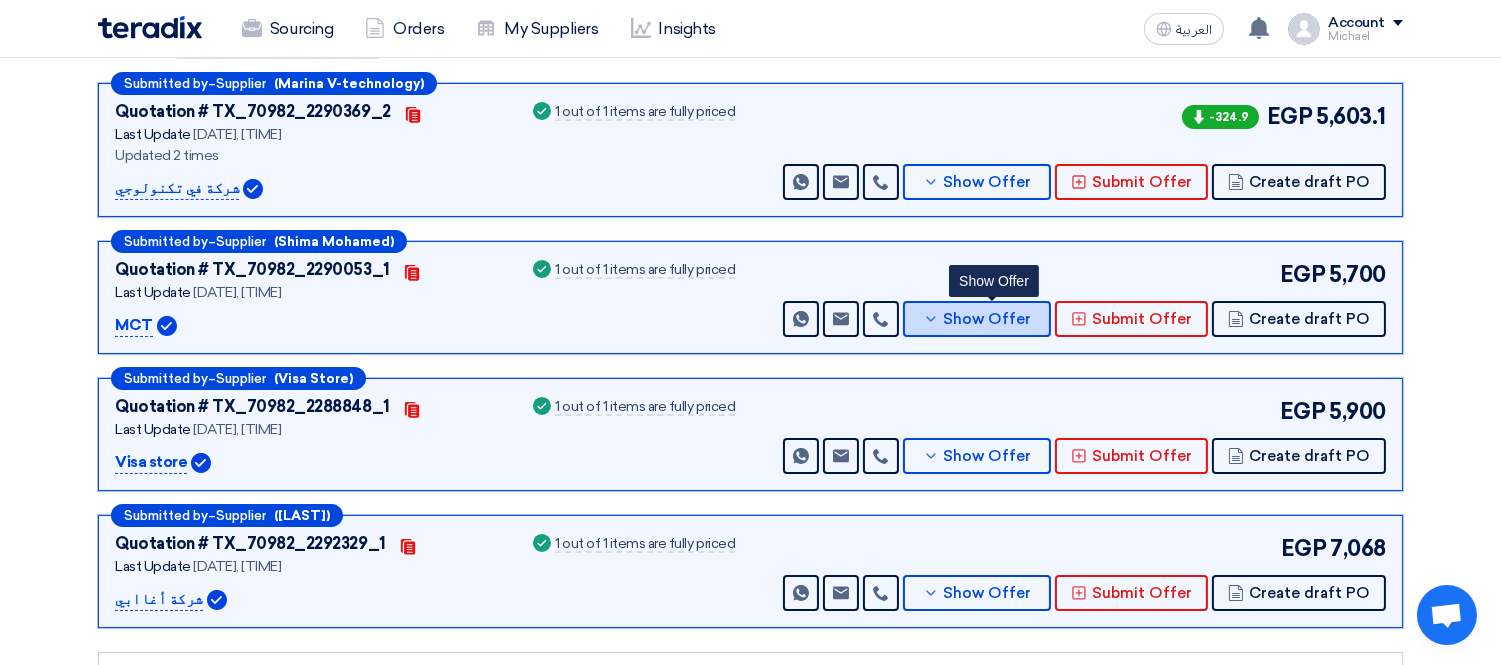 click on "Show Offer" at bounding box center [988, 319] 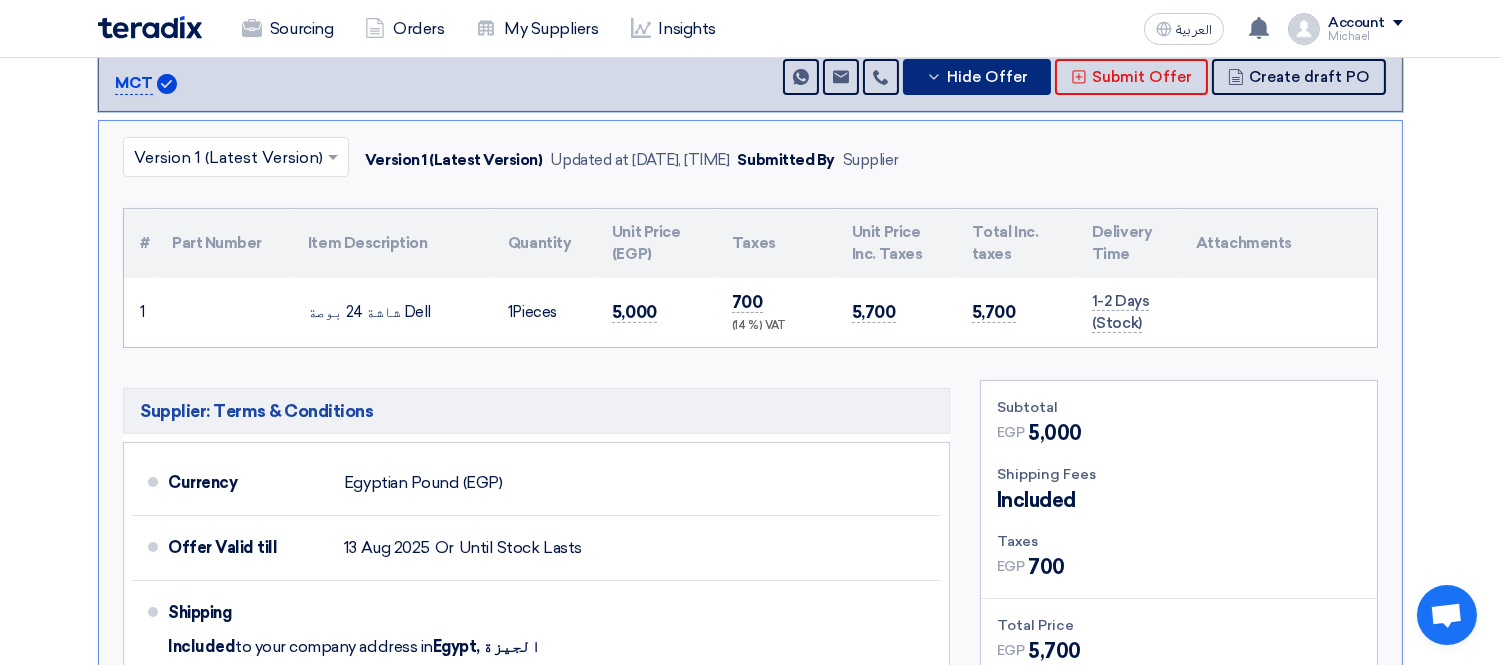 scroll, scrollTop: 777, scrollLeft: 0, axis: vertical 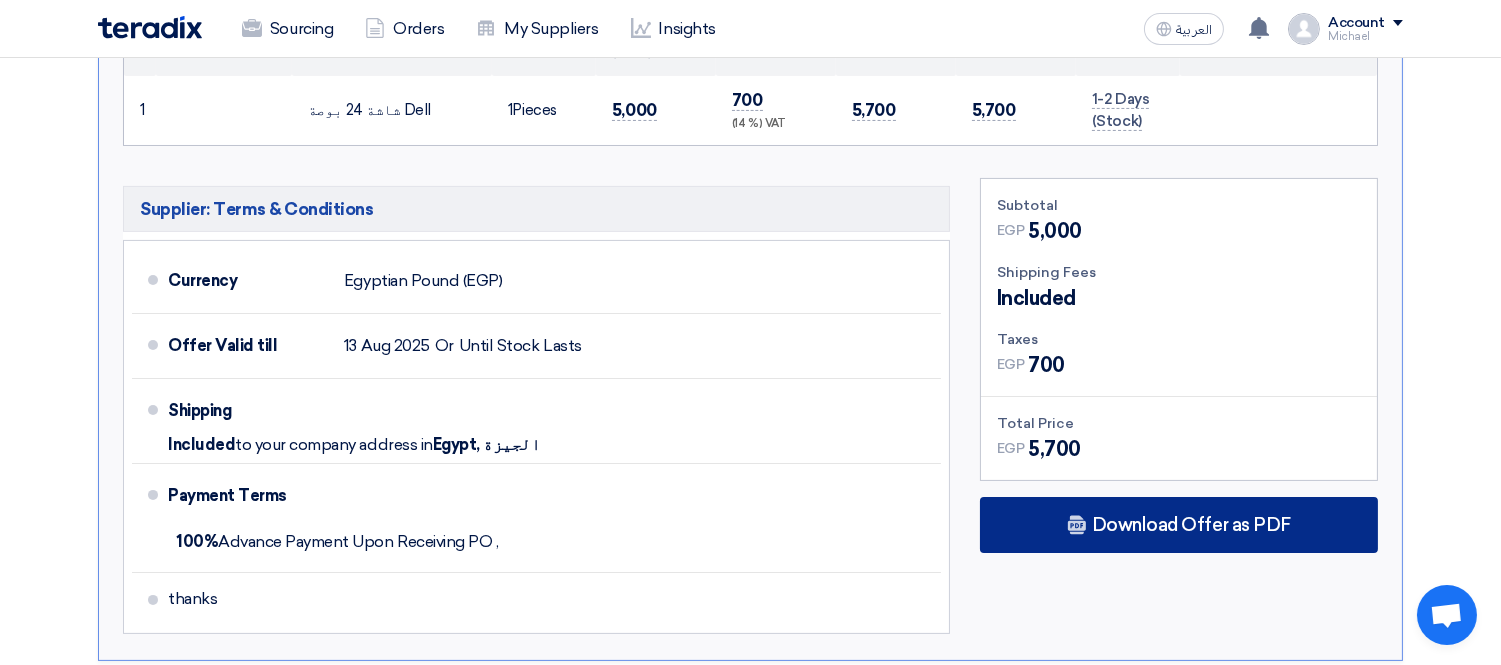 click on "Download Offer as PDF" at bounding box center (1191, 525) 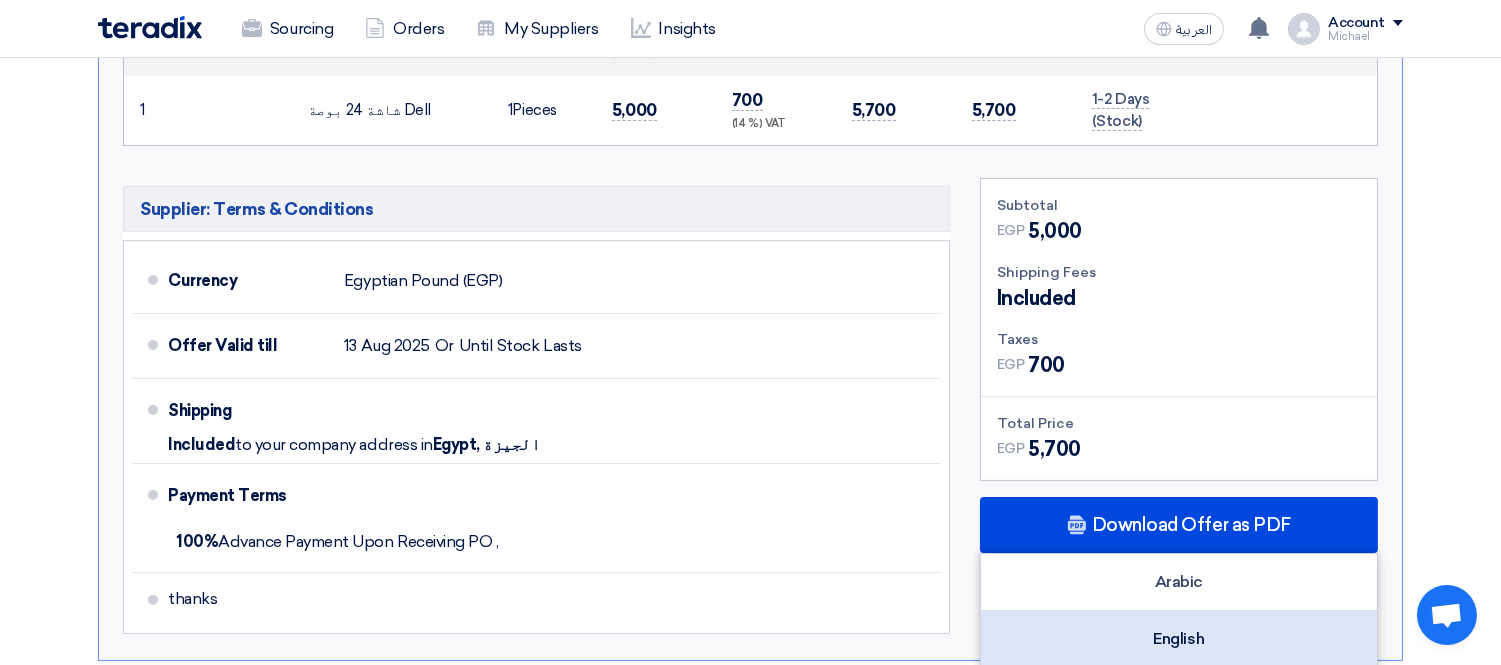 click on "English" at bounding box center (1179, 639) 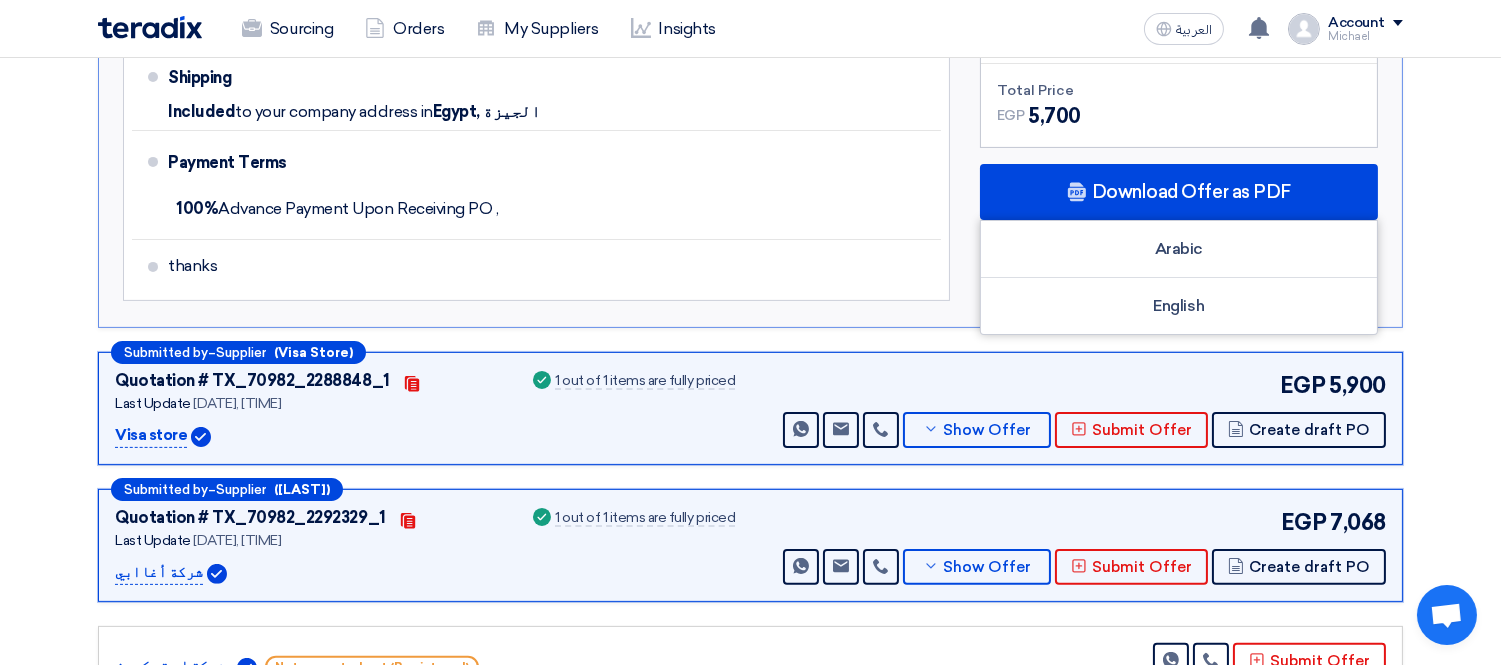 scroll, scrollTop: 1111, scrollLeft: 0, axis: vertical 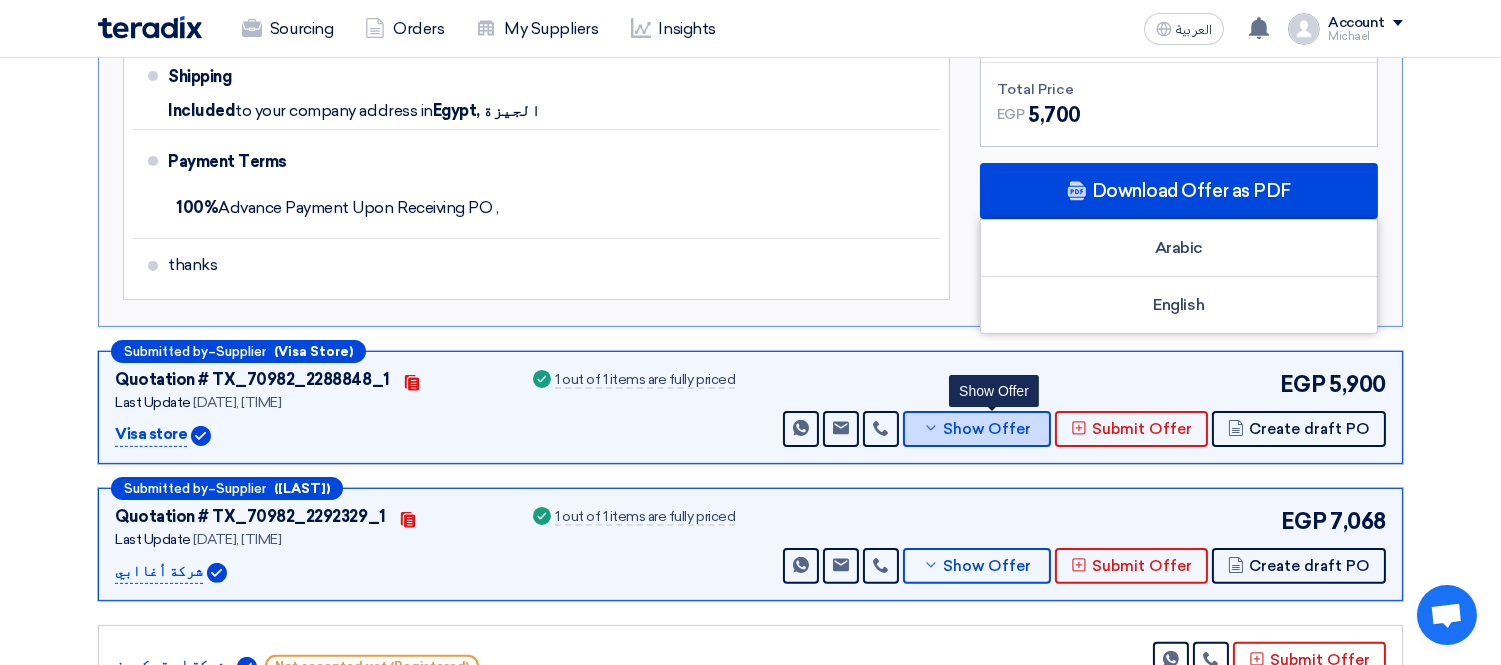 click on "Show Offer" at bounding box center (988, 429) 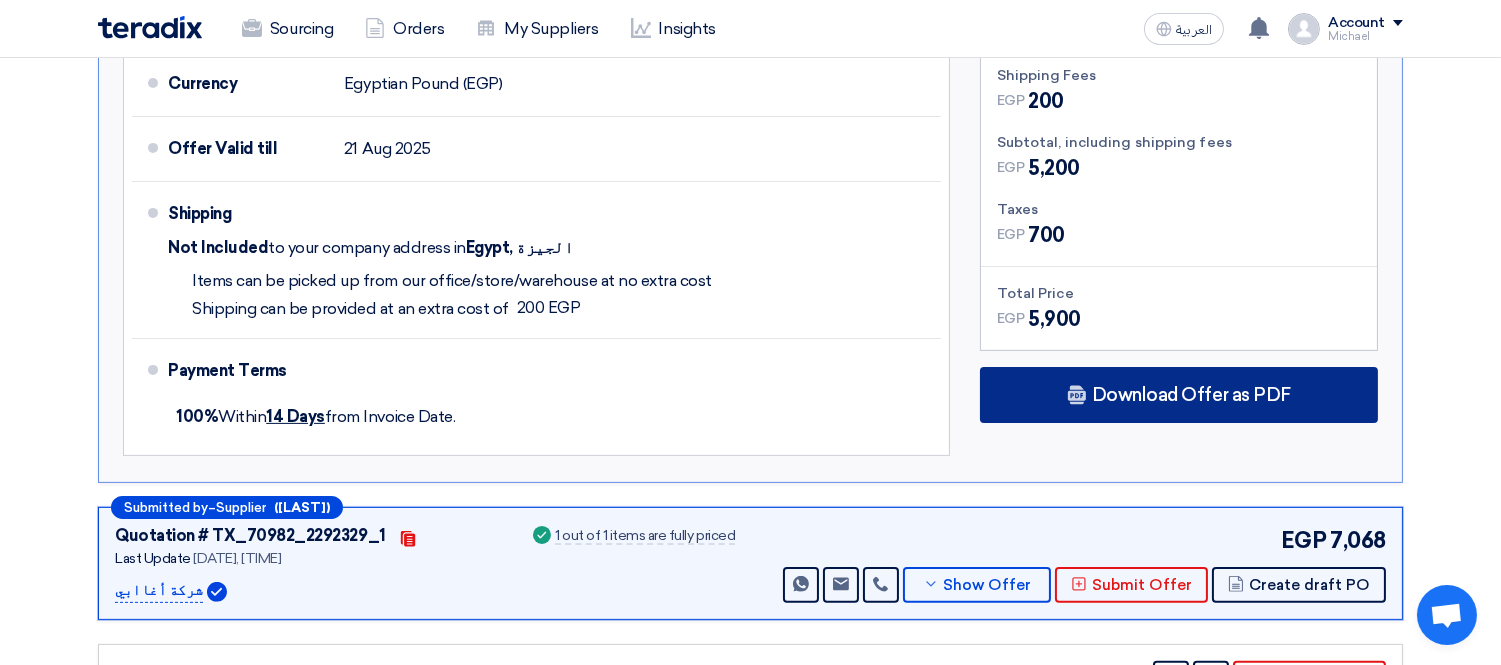click on "Download Offer as PDF" at bounding box center [1179, 395] 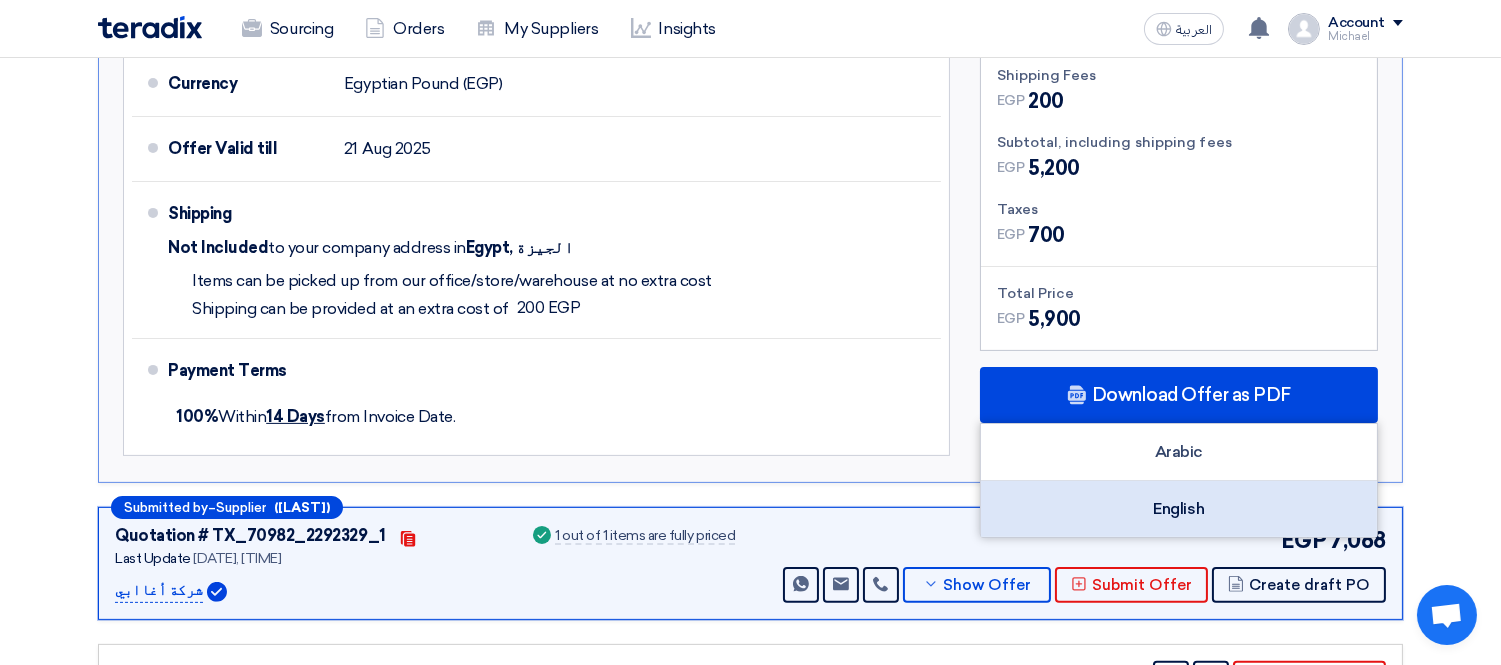 click on "English" at bounding box center (1179, 509) 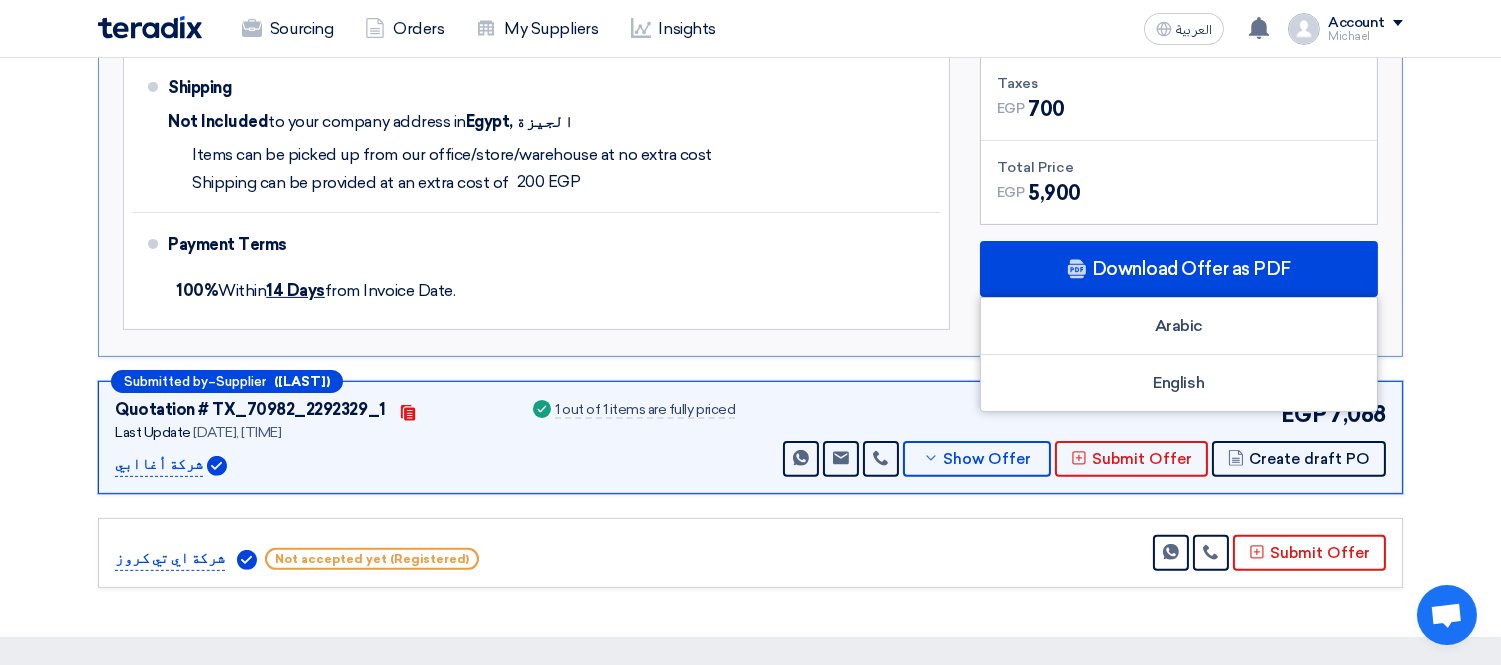 scroll, scrollTop: 1333, scrollLeft: 0, axis: vertical 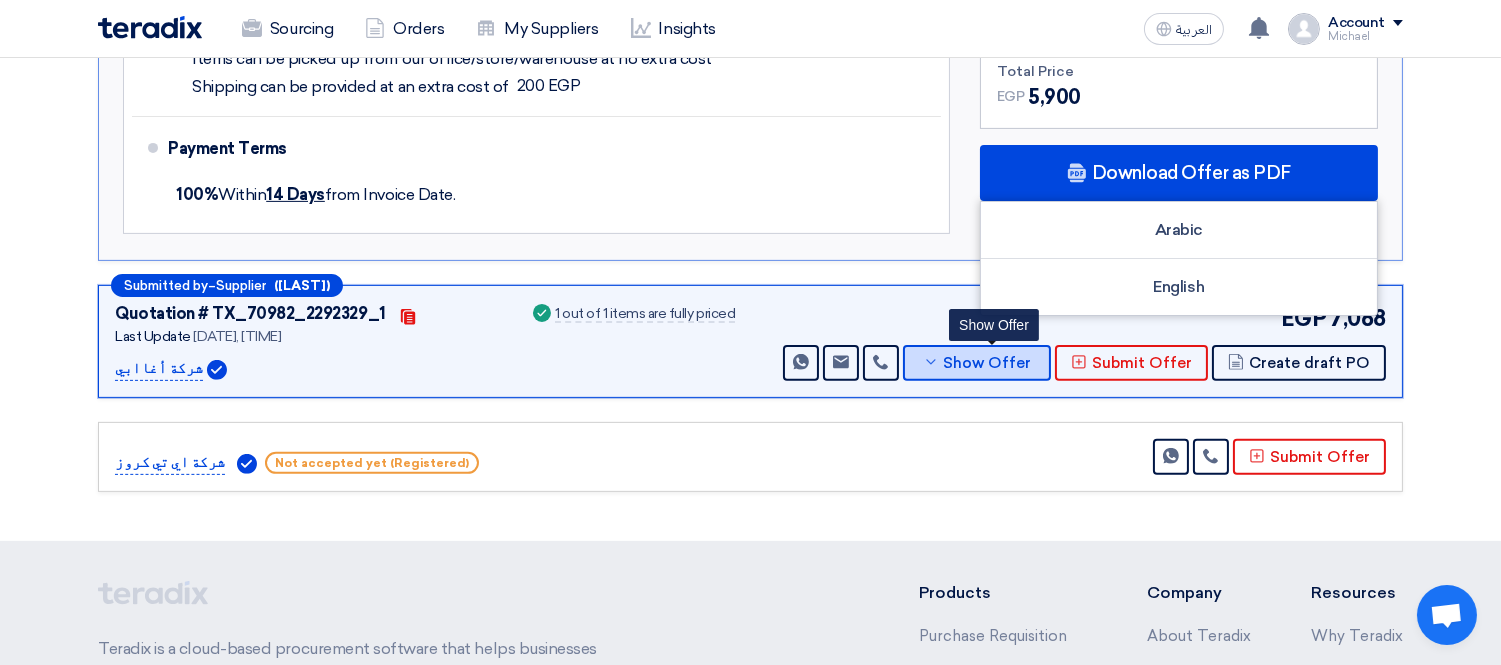 click on "Show Offer" at bounding box center [988, 363] 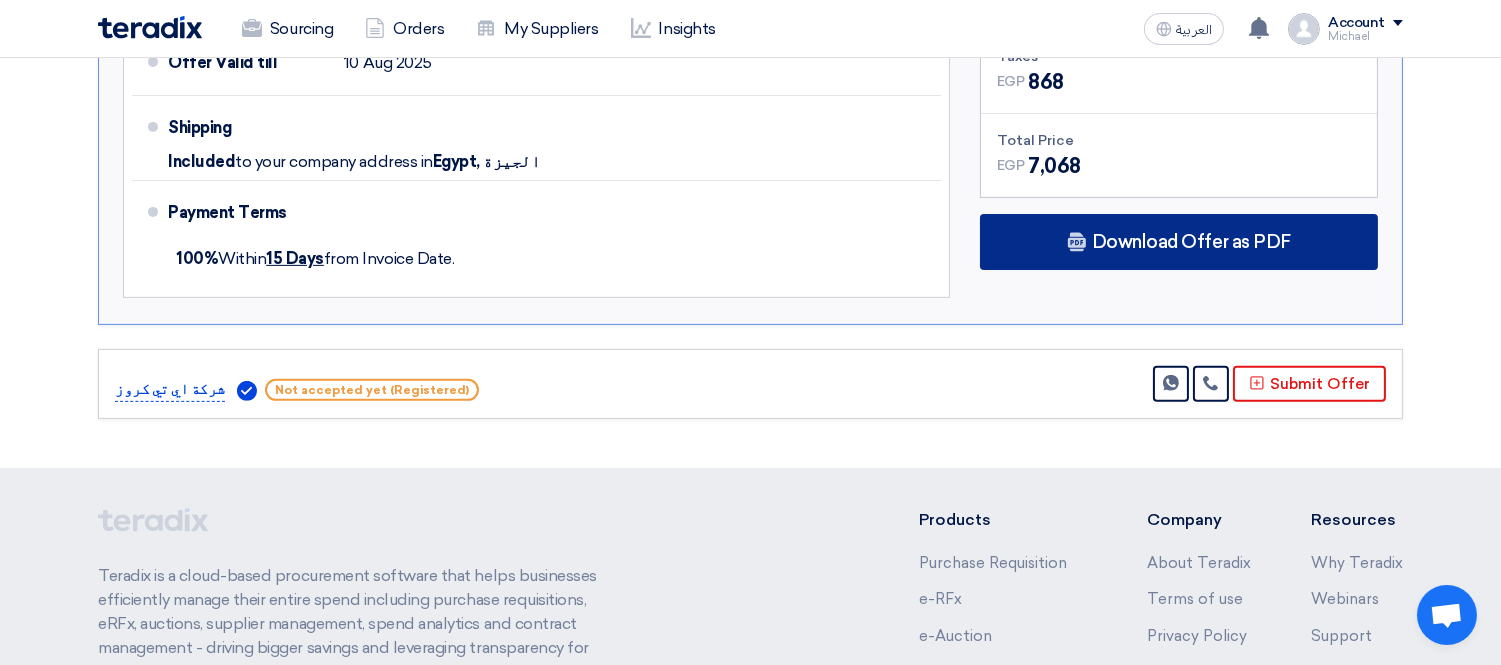 click on "Download Offer as PDF" at bounding box center [1191, 242] 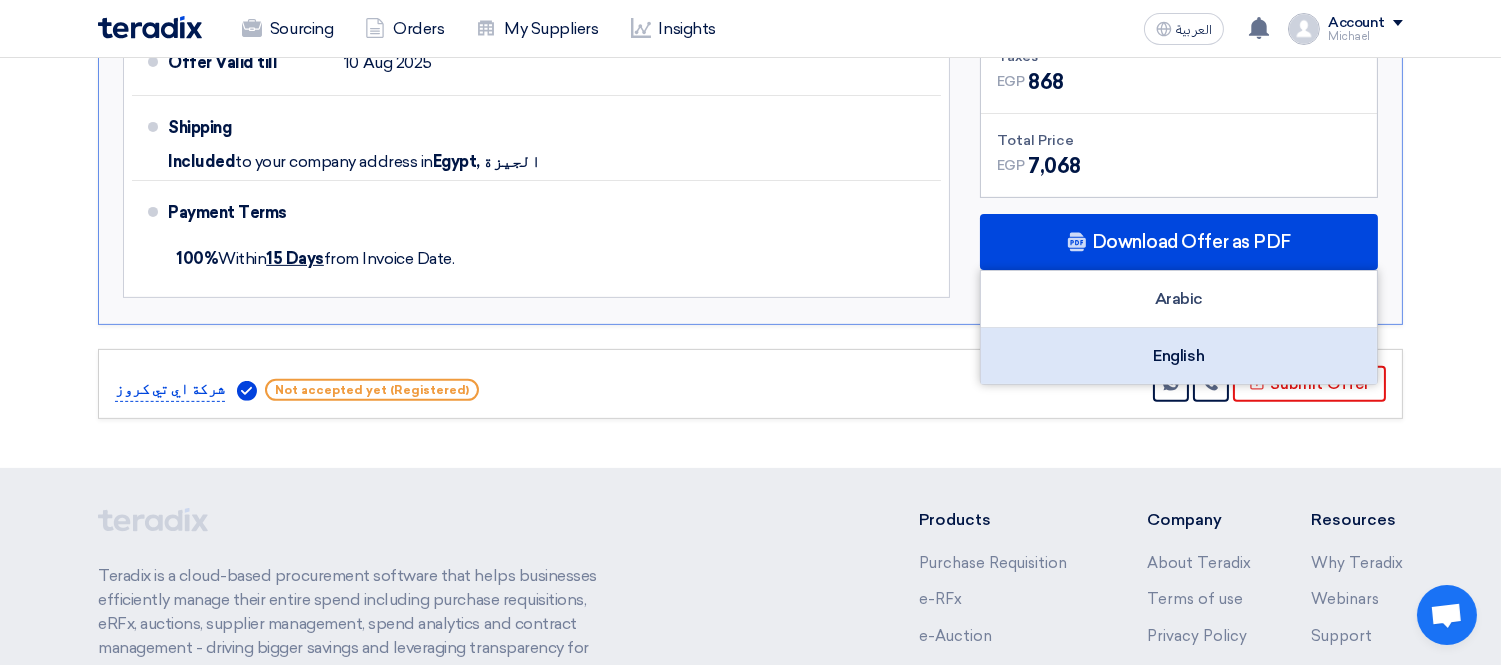 click on "English" at bounding box center (1179, 356) 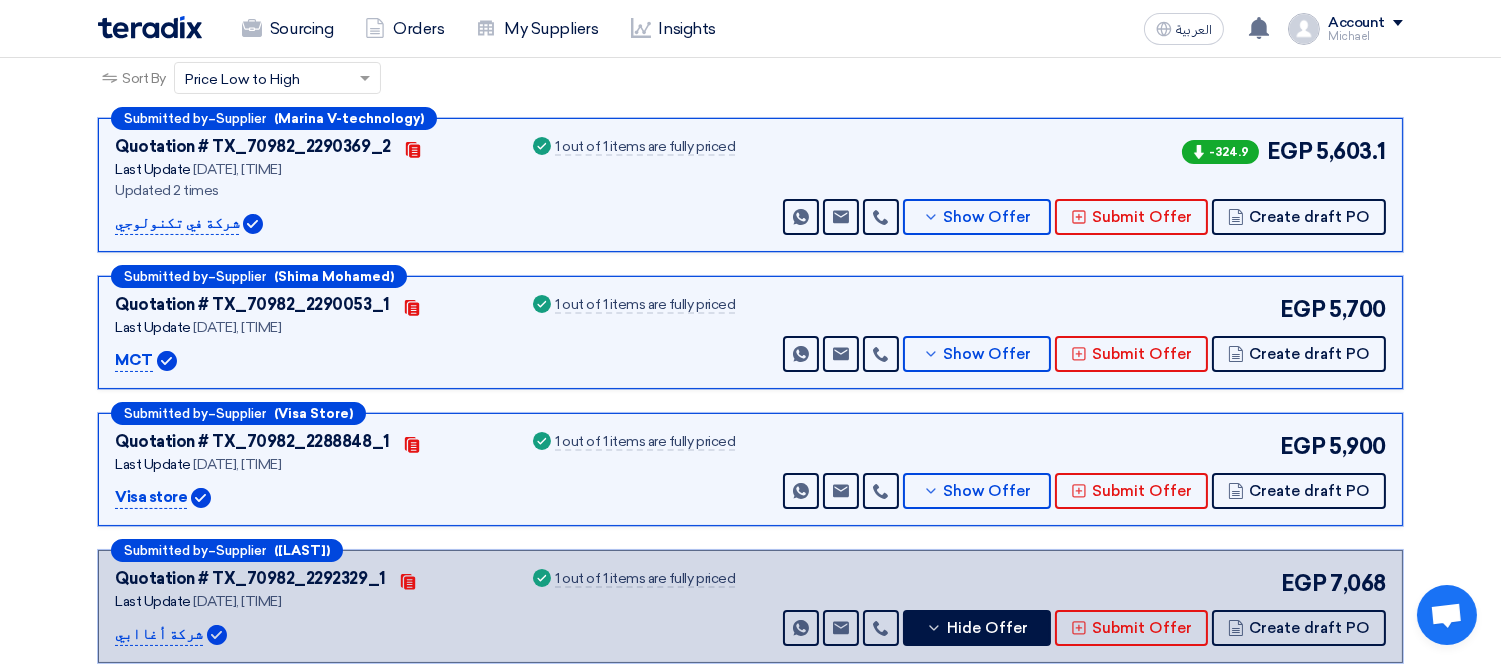 scroll, scrollTop: 0, scrollLeft: 0, axis: both 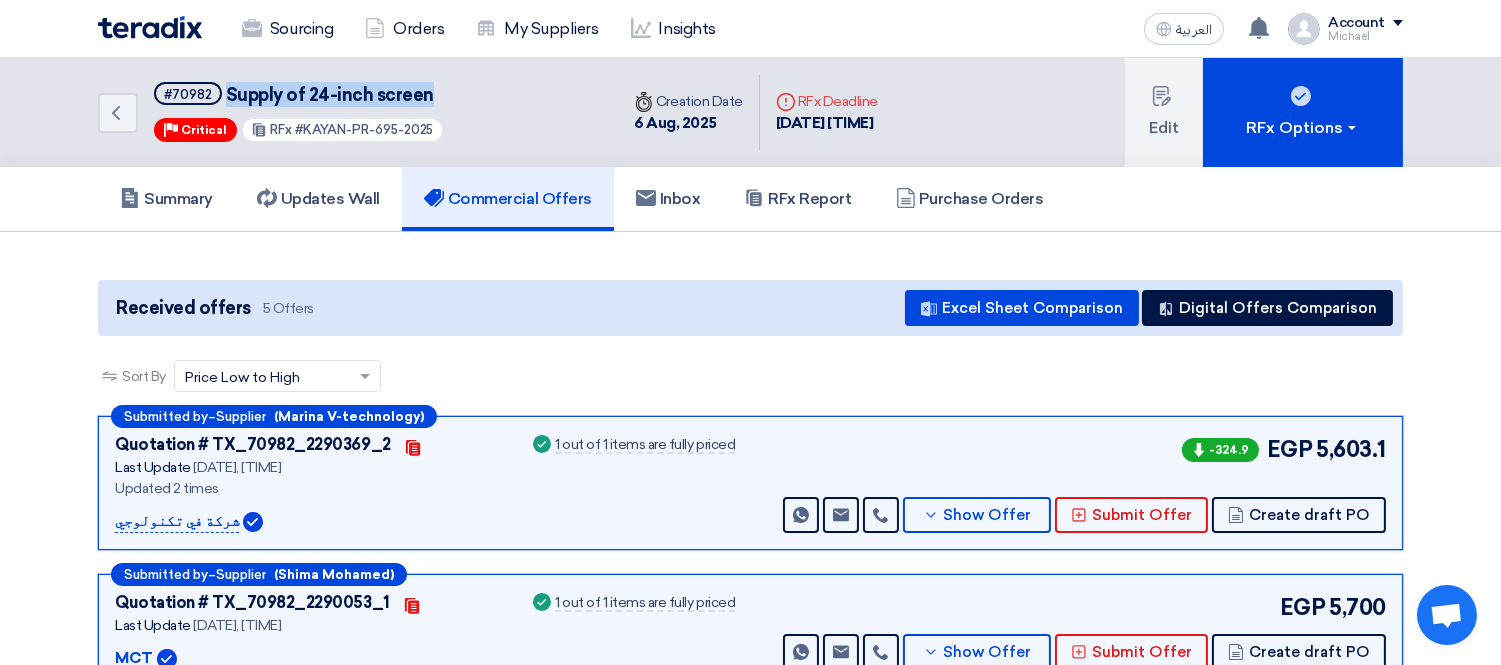 drag, startPoint x: 391, startPoint y: 102, endPoint x: 224, endPoint y: 92, distance: 167.29913 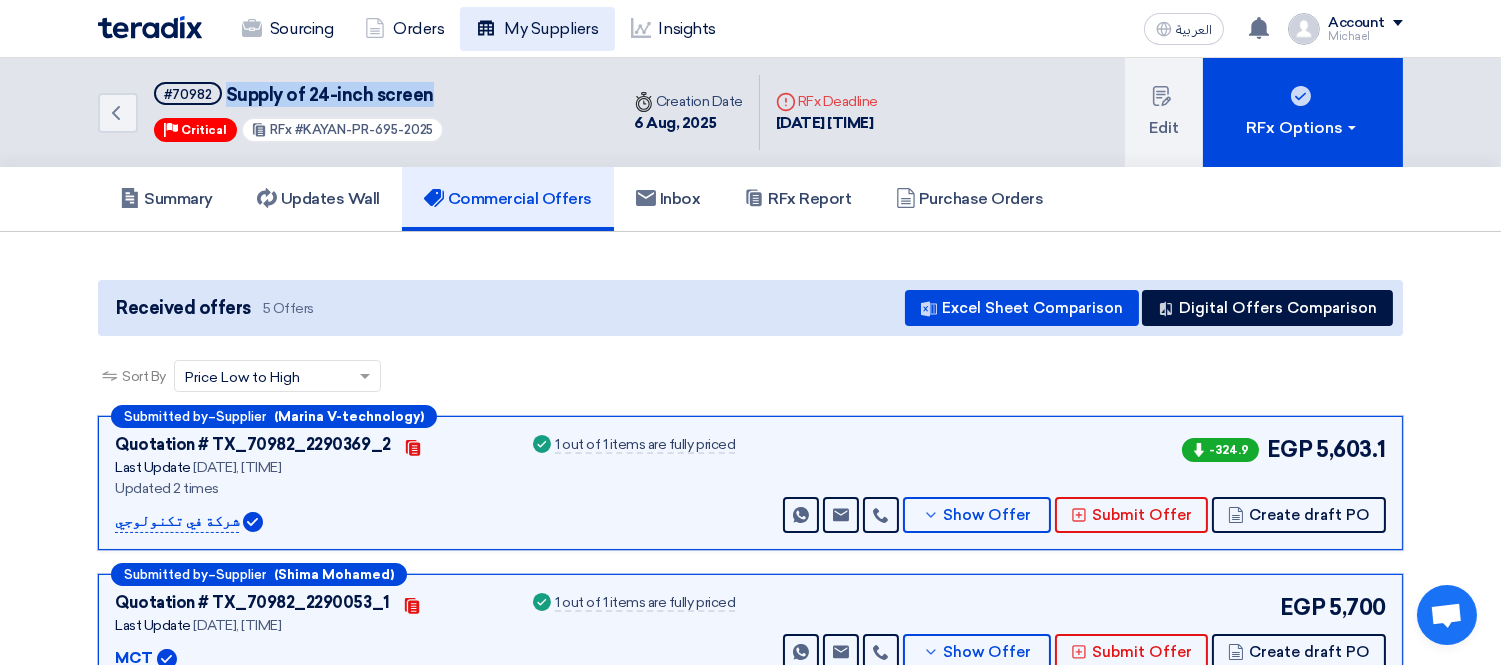 copy on "Supply of 24-inch screen" 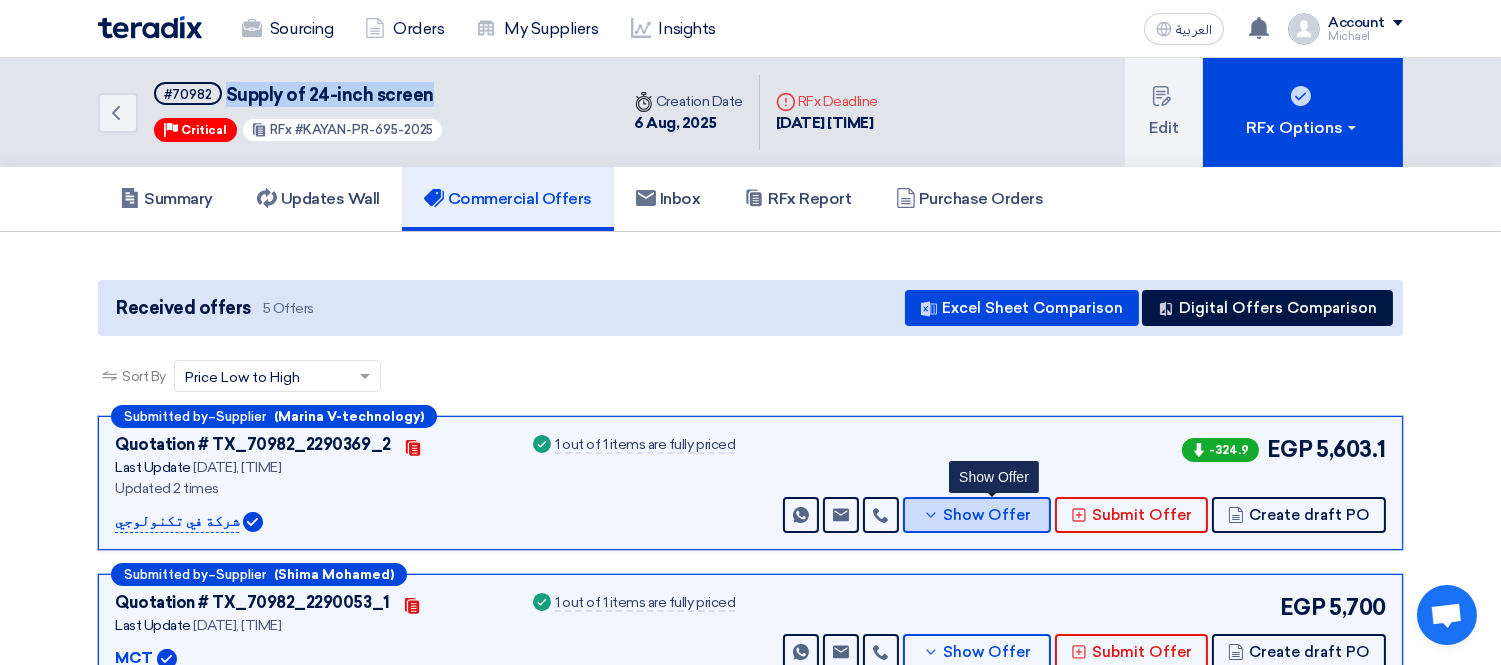 click on "Show Offer" at bounding box center (988, 515) 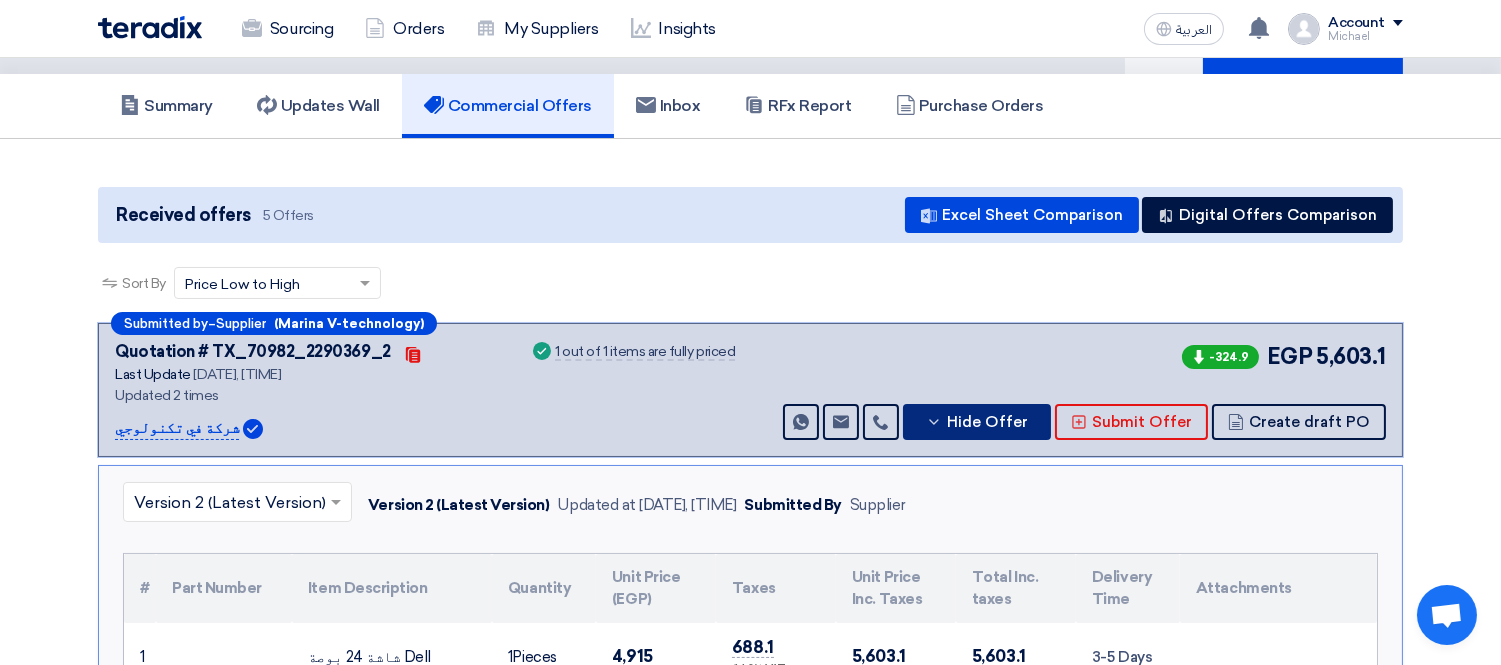 scroll, scrollTop: 333, scrollLeft: 0, axis: vertical 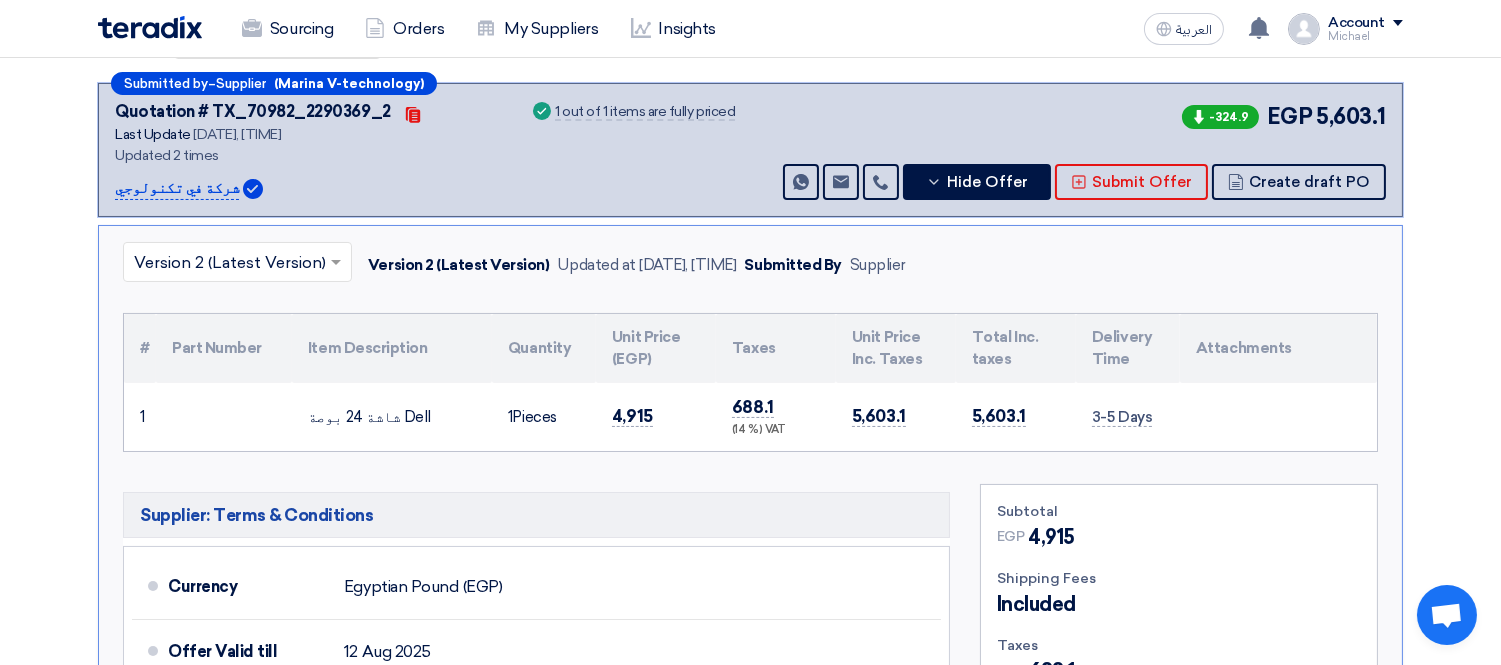 drag, startPoint x: 425, startPoint y: 403, endPoint x: 278, endPoint y: 408, distance: 147.085 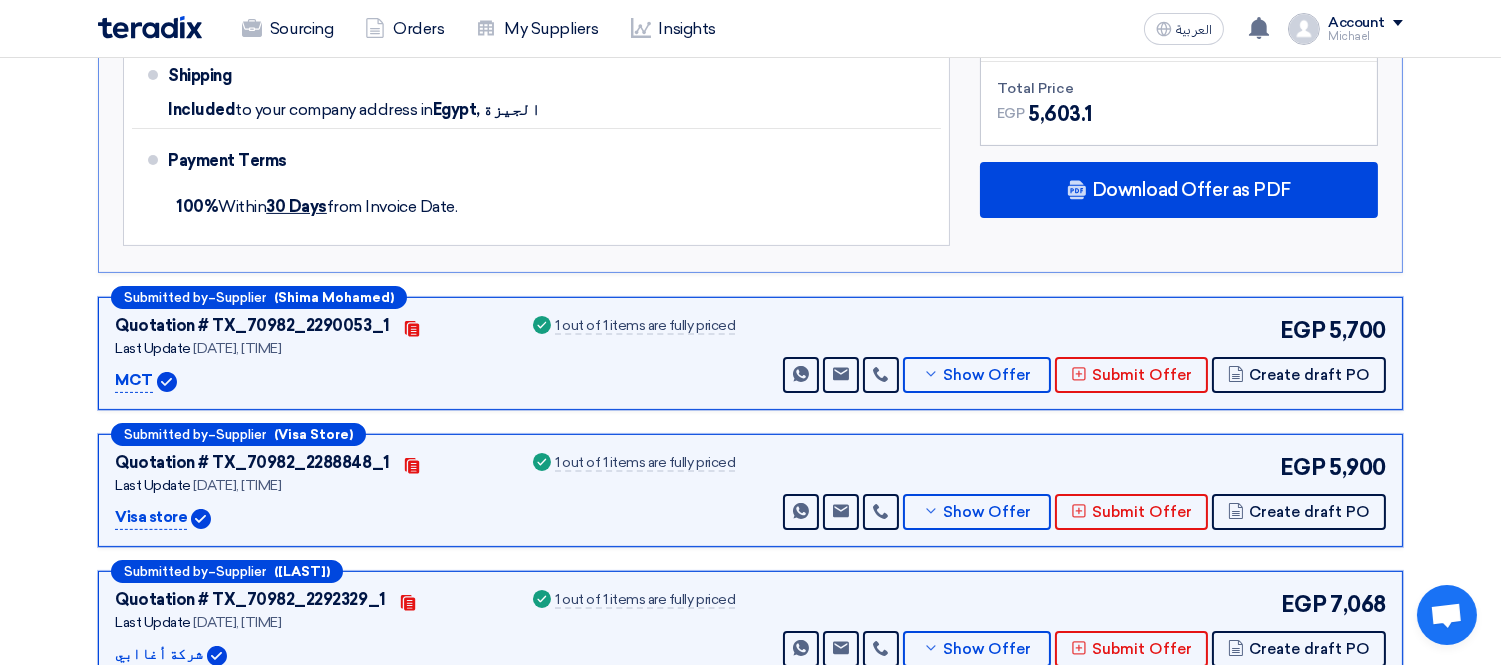 scroll, scrollTop: 1111, scrollLeft: 0, axis: vertical 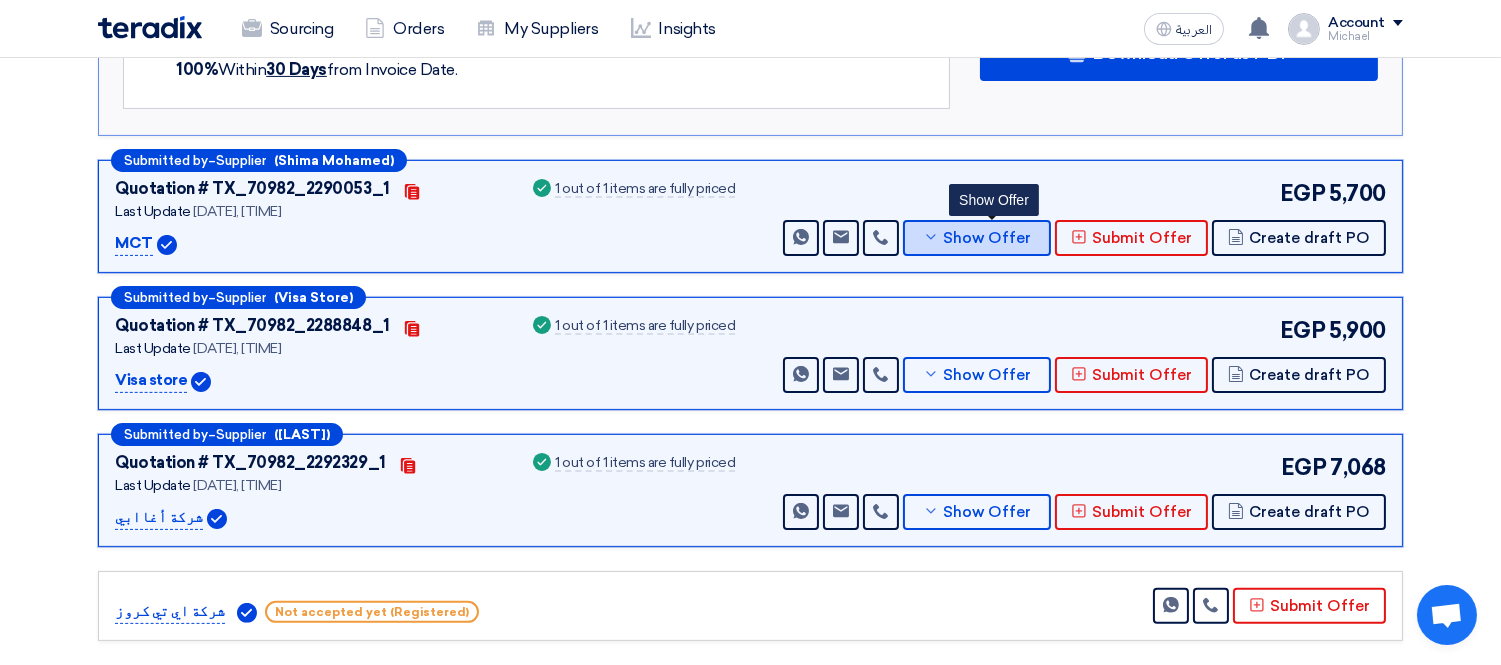 click on "Show Offer" at bounding box center [988, 238] 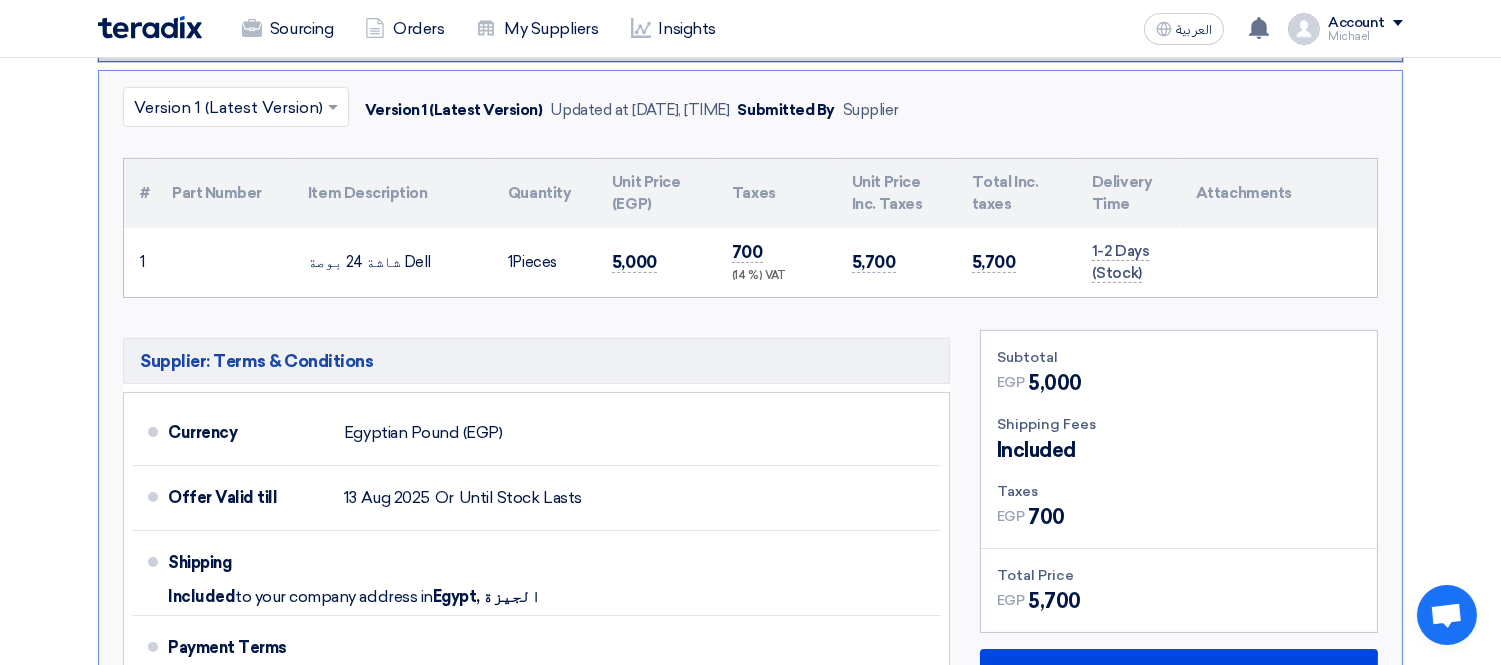 scroll, scrollTop: 555, scrollLeft: 0, axis: vertical 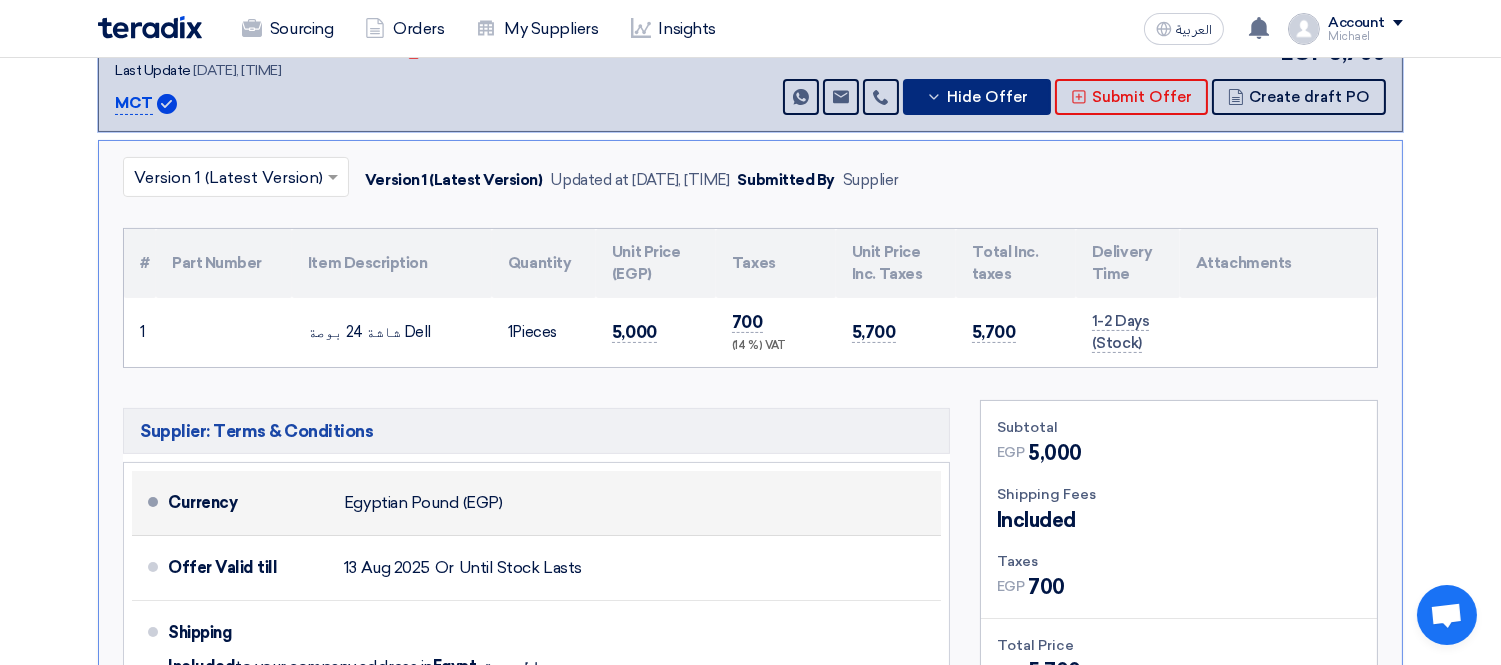 type 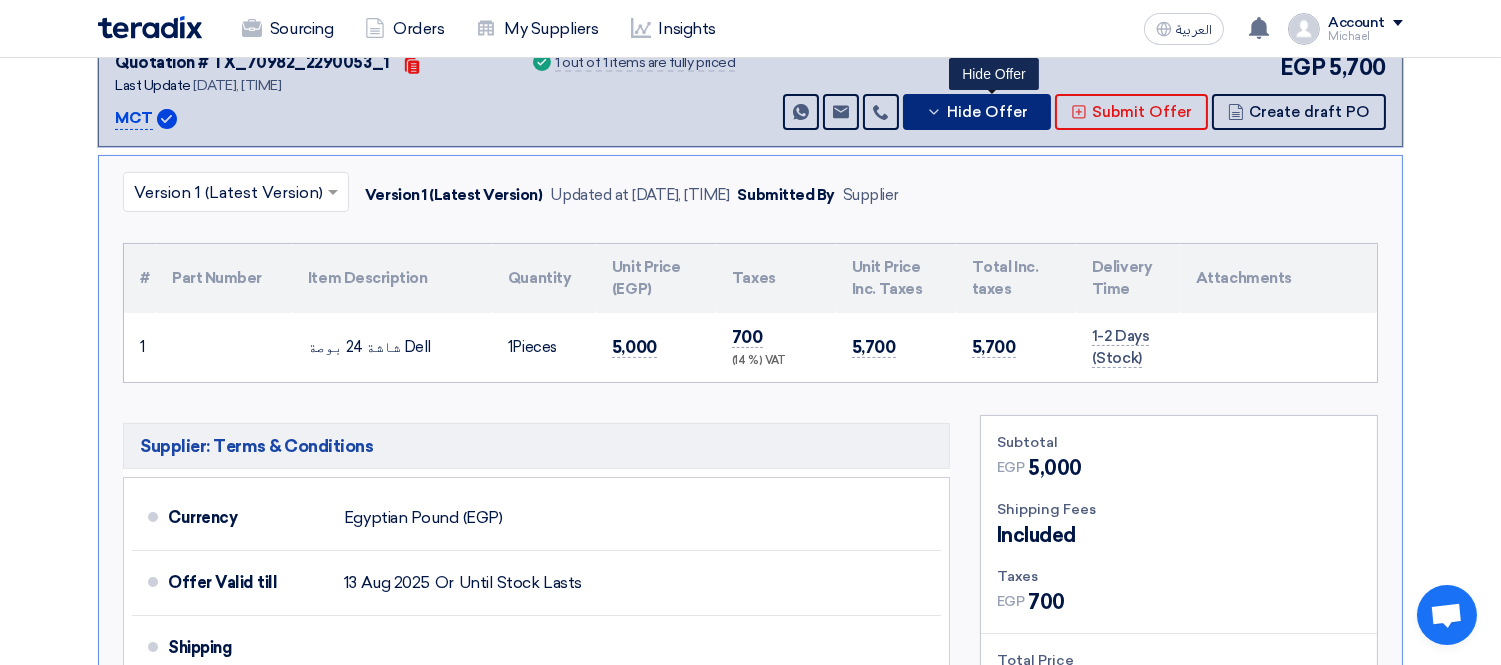 scroll, scrollTop: 222, scrollLeft: 0, axis: vertical 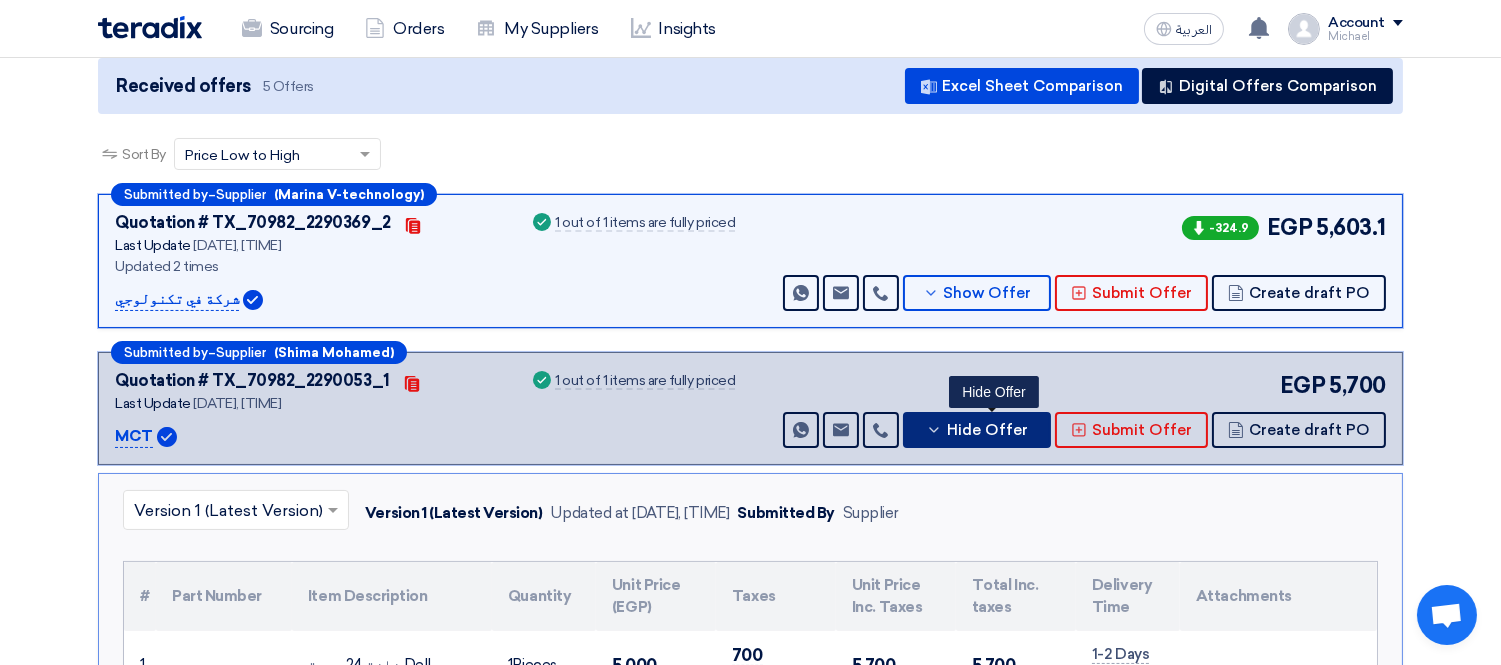 click on "Hide Offer" at bounding box center (987, 430) 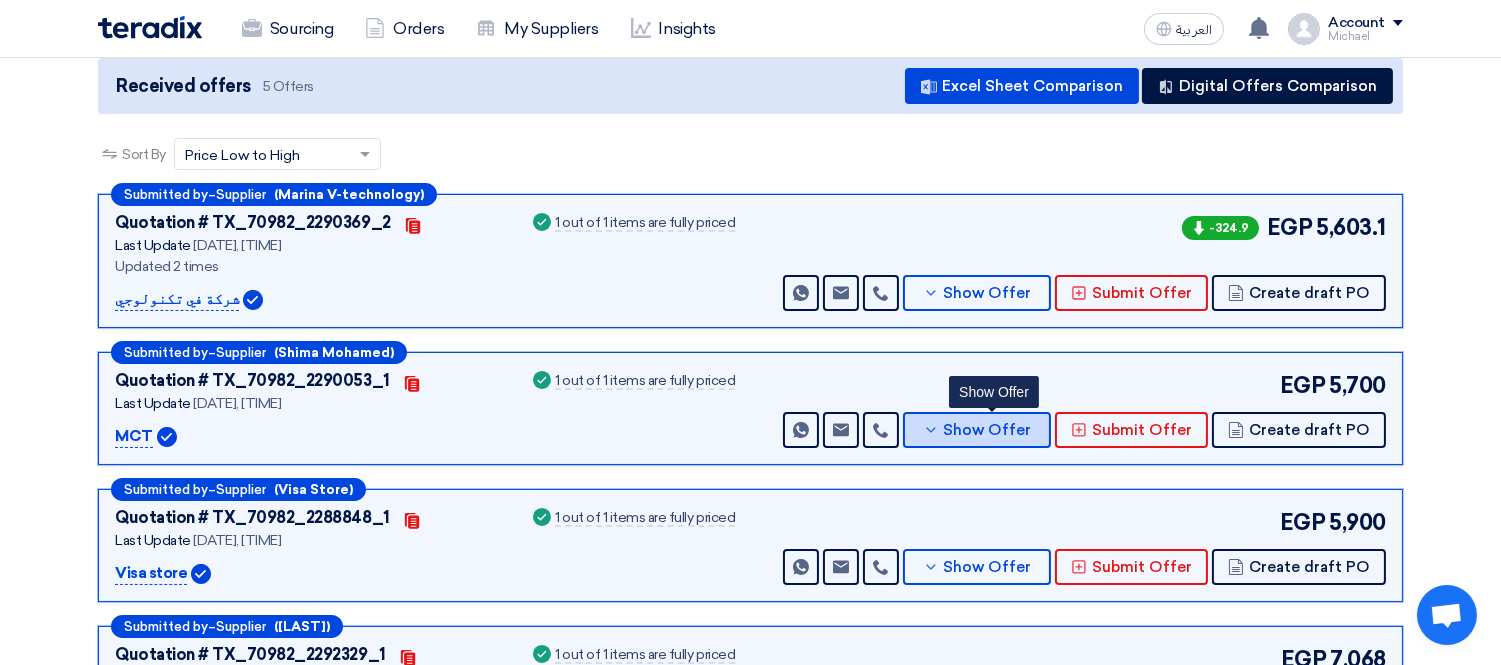 click on "Show Offer" at bounding box center (988, 430) 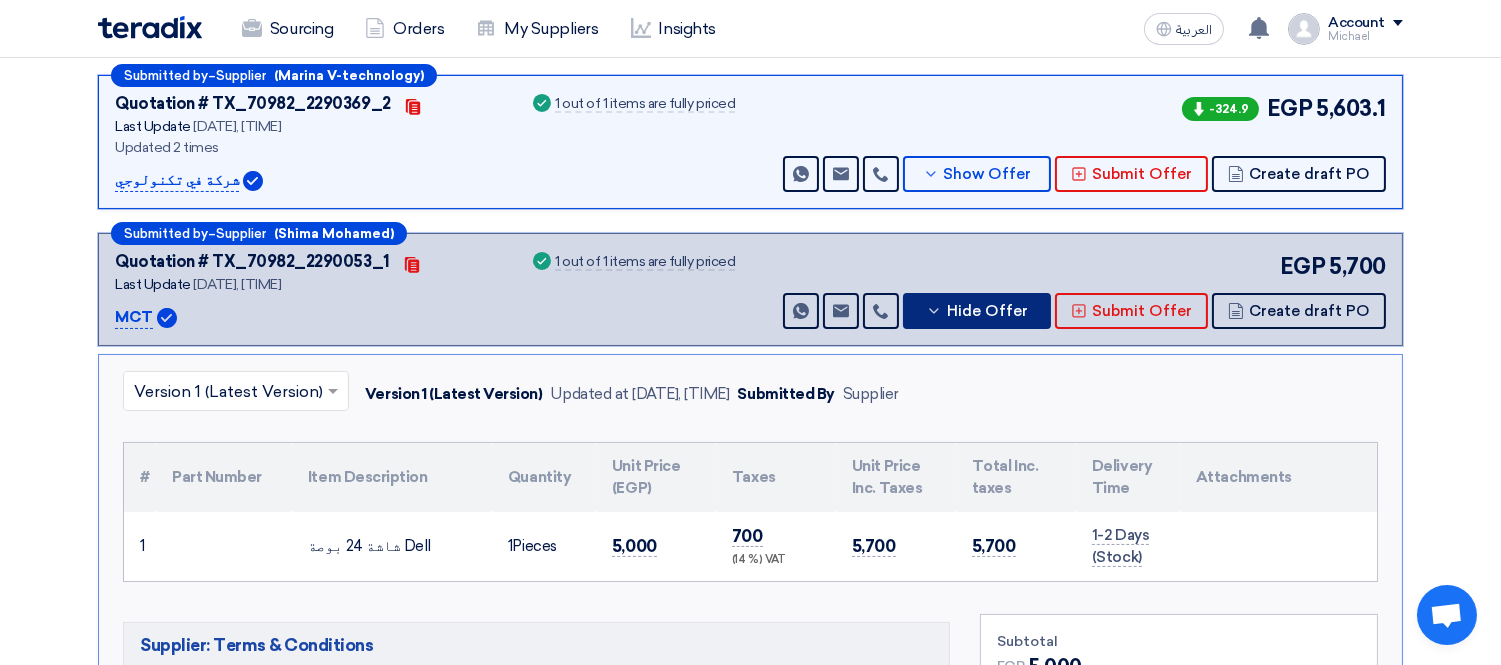 scroll, scrollTop: 444, scrollLeft: 0, axis: vertical 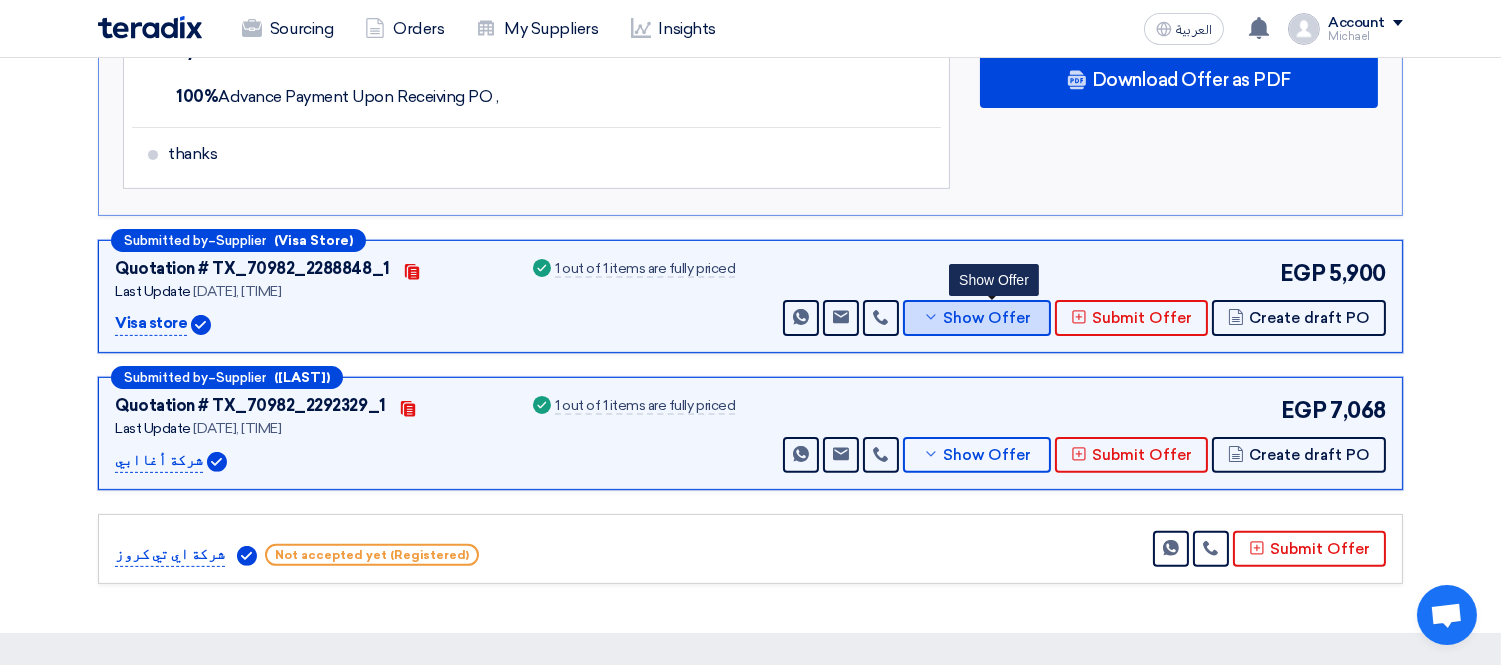 click on "Show Offer" at bounding box center [988, 318] 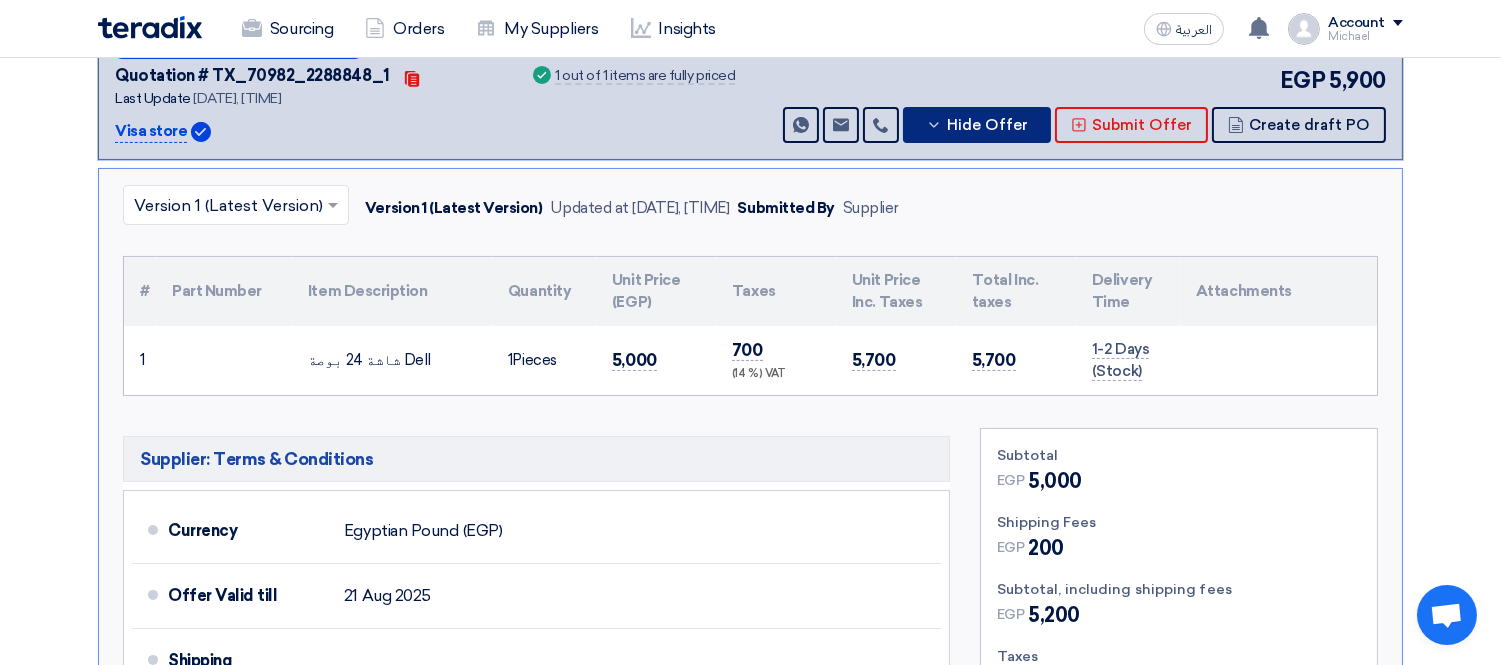 scroll, scrollTop: 666, scrollLeft: 0, axis: vertical 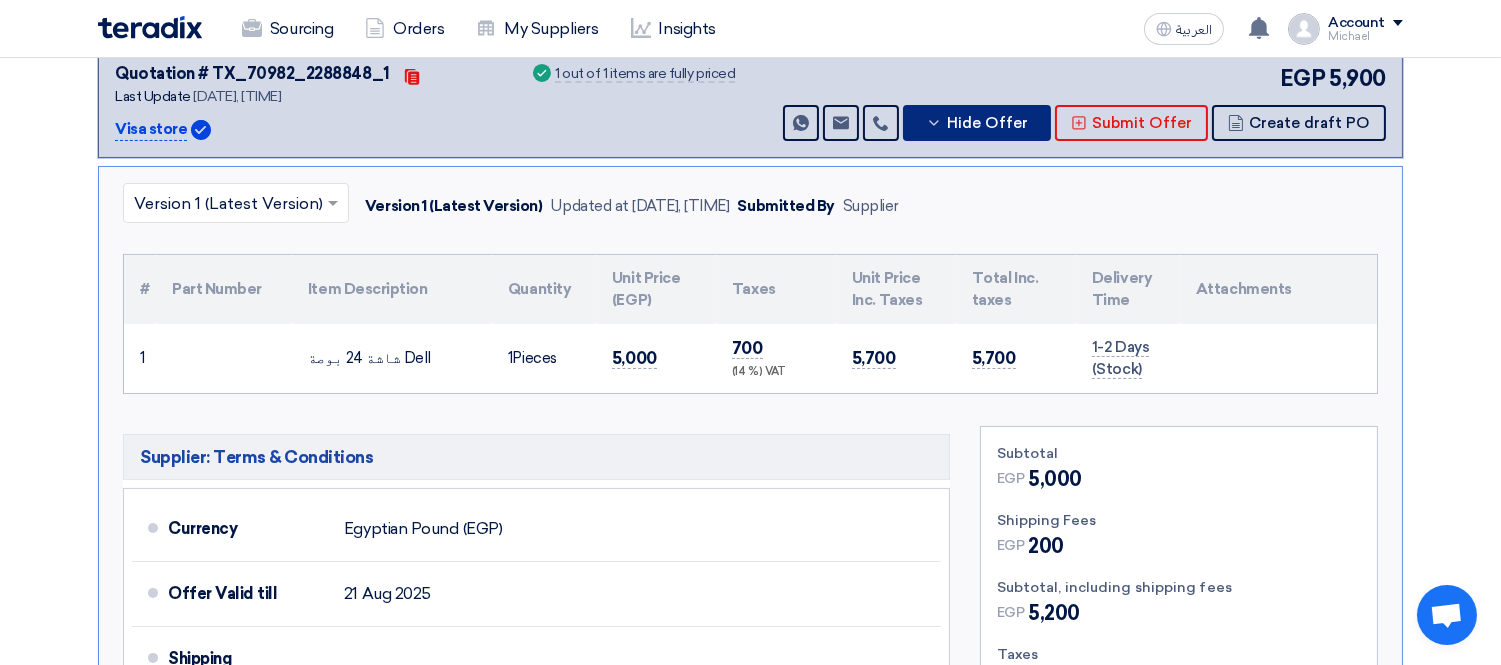 type 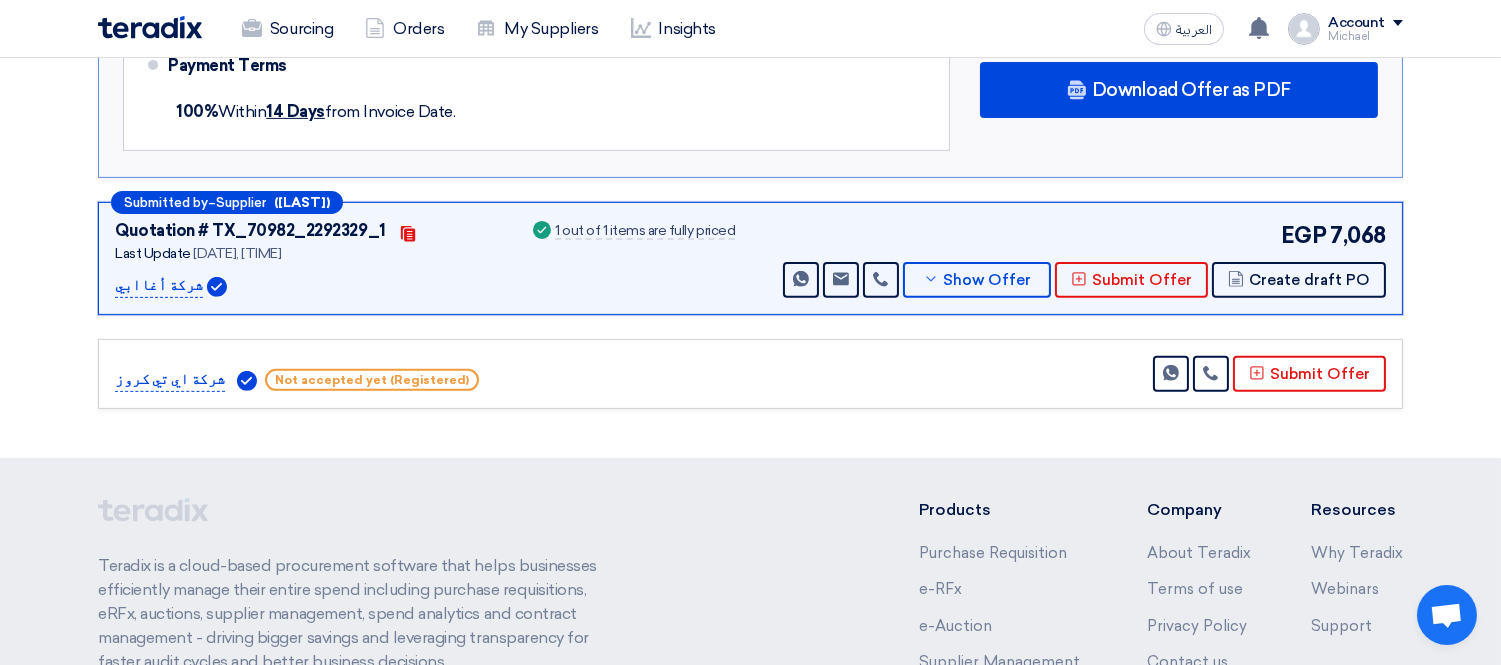 scroll, scrollTop: 1444, scrollLeft: 0, axis: vertical 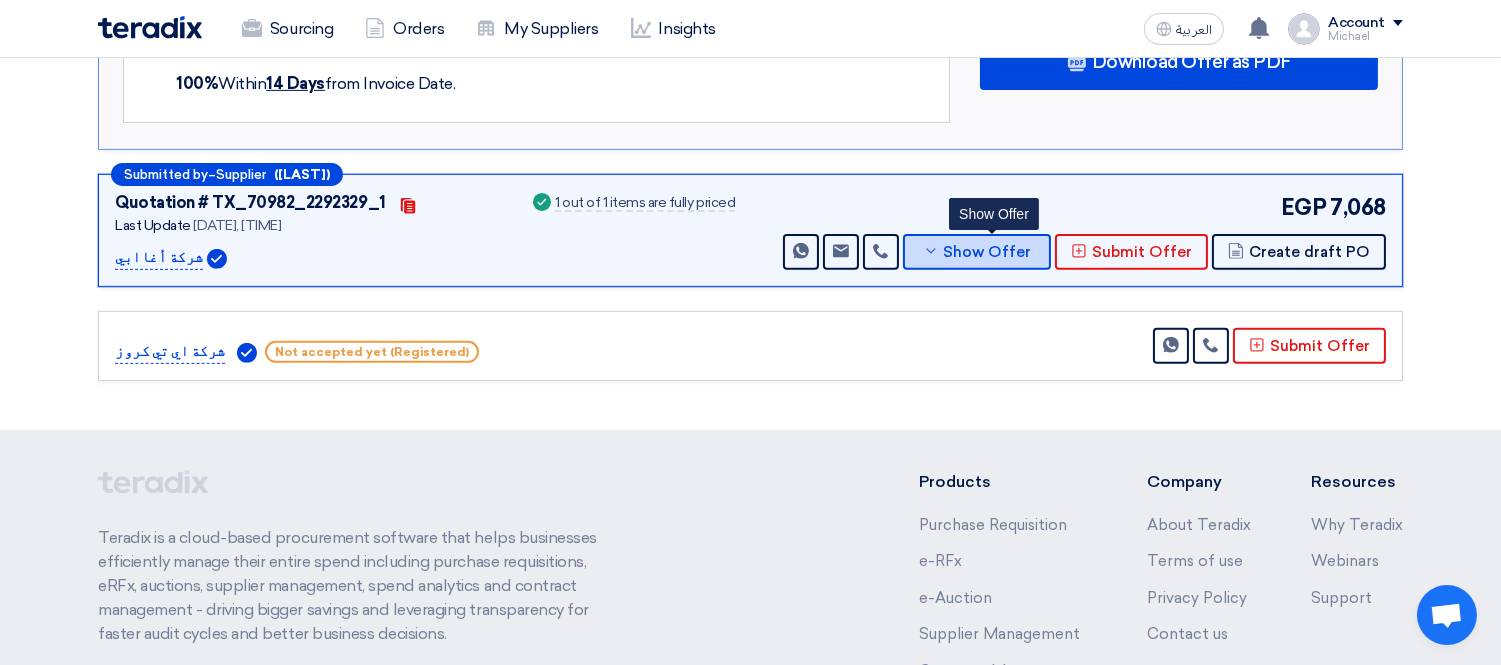 click on "Show Offer" at bounding box center [988, 252] 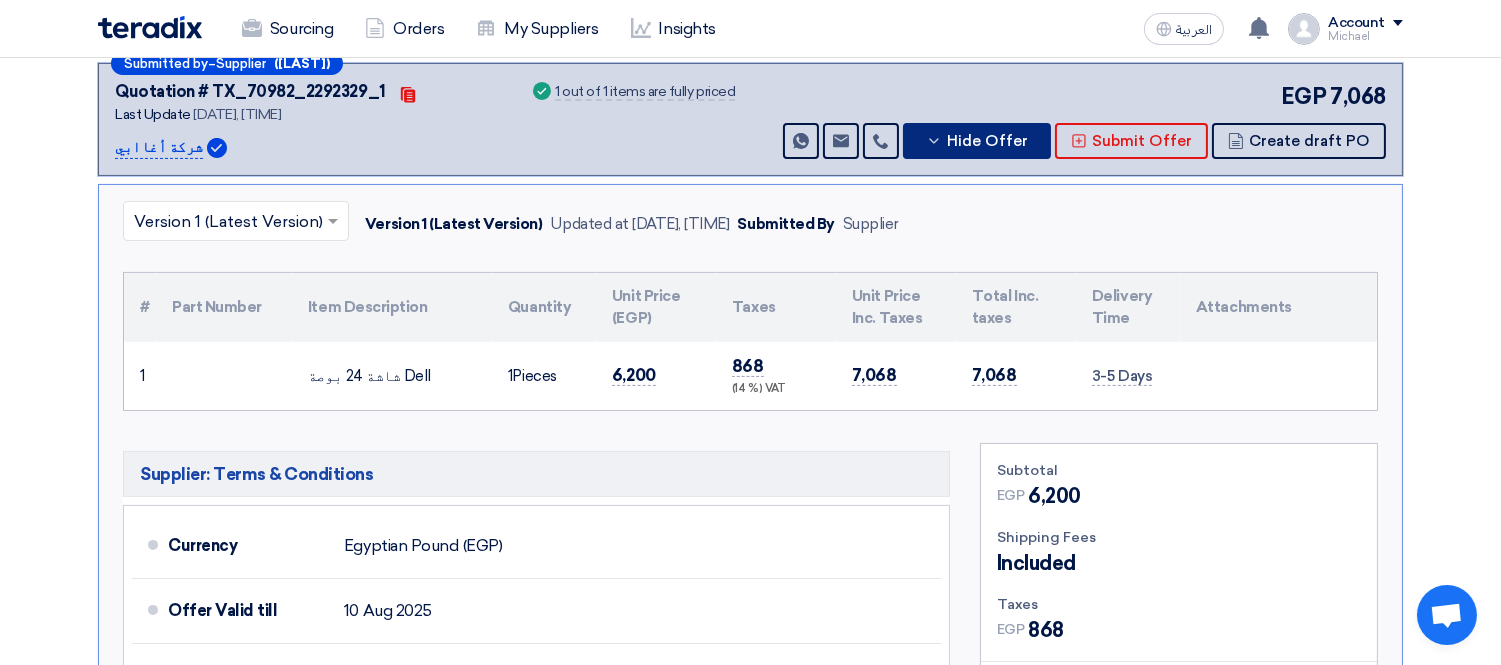scroll, scrollTop: 777, scrollLeft: 0, axis: vertical 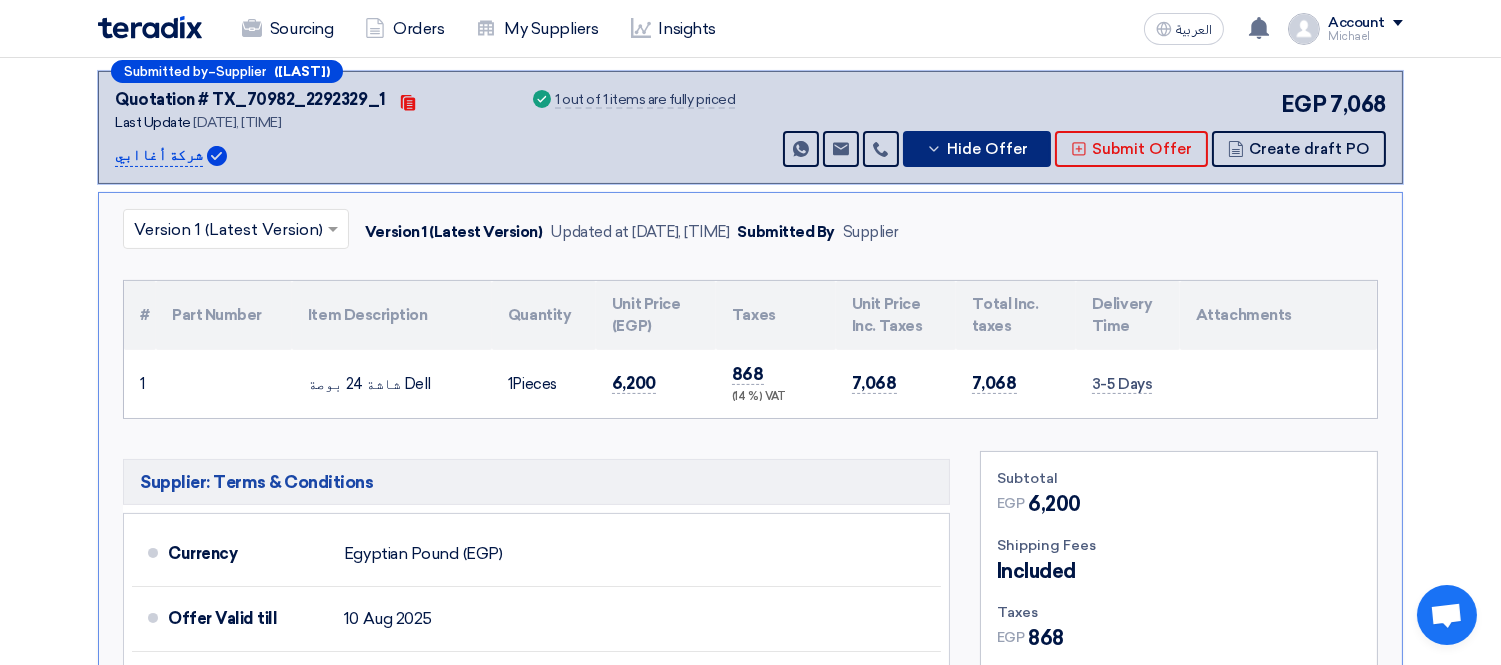 type 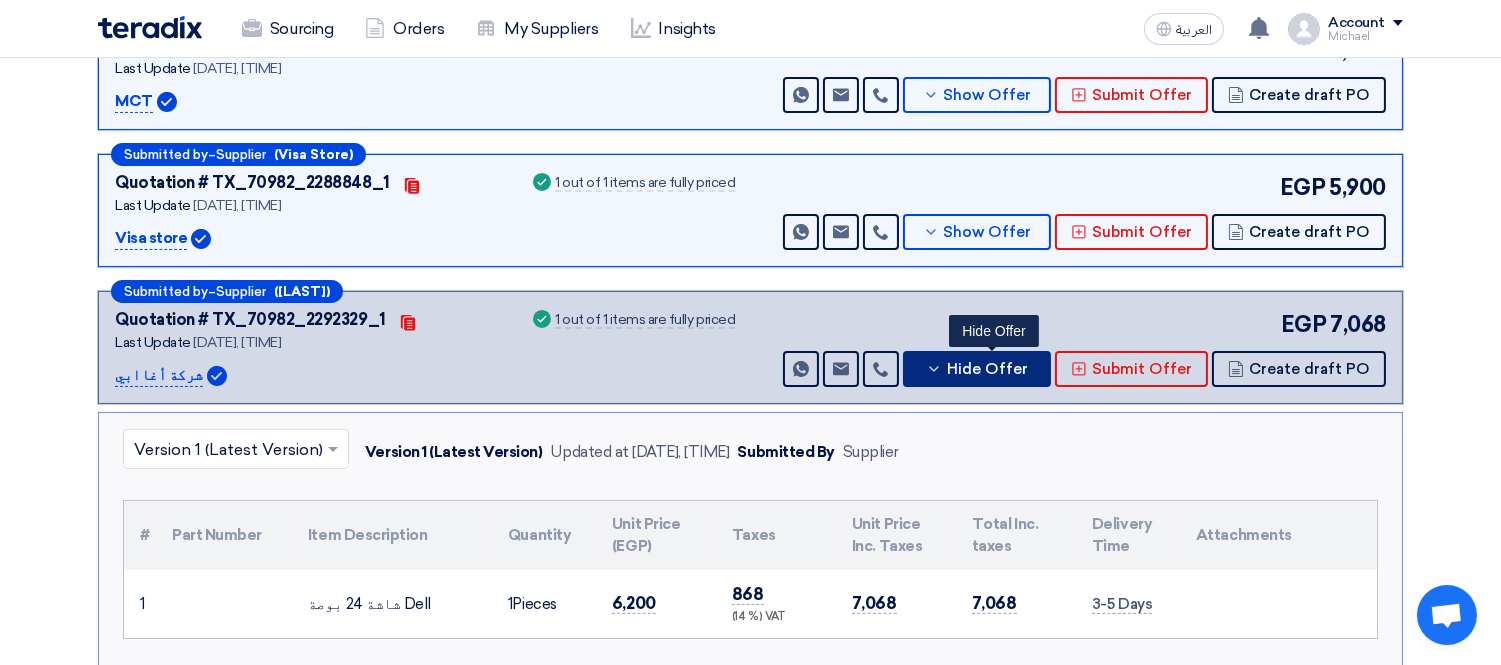 scroll, scrollTop: 555, scrollLeft: 0, axis: vertical 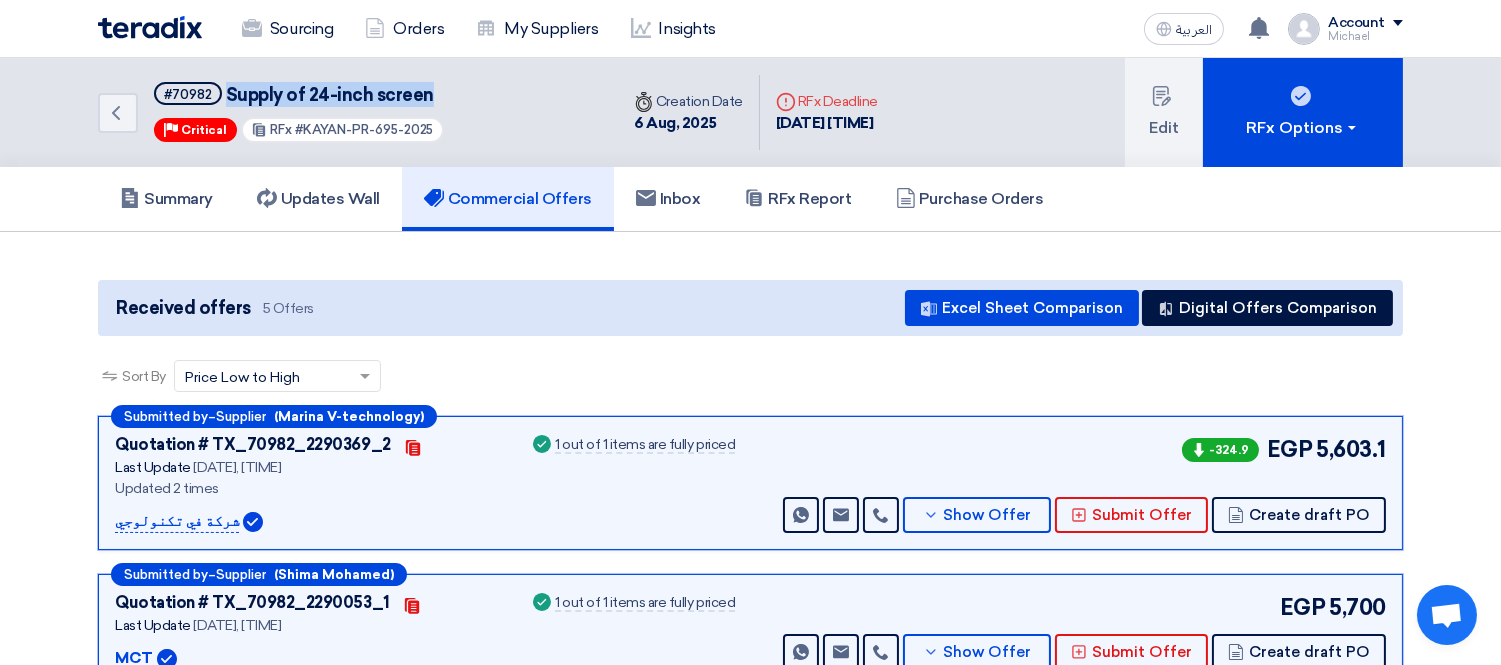 drag, startPoint x: 431, startPoint y: 90, endPoint x: 222, endPoint y: 100, distance: 209.2391 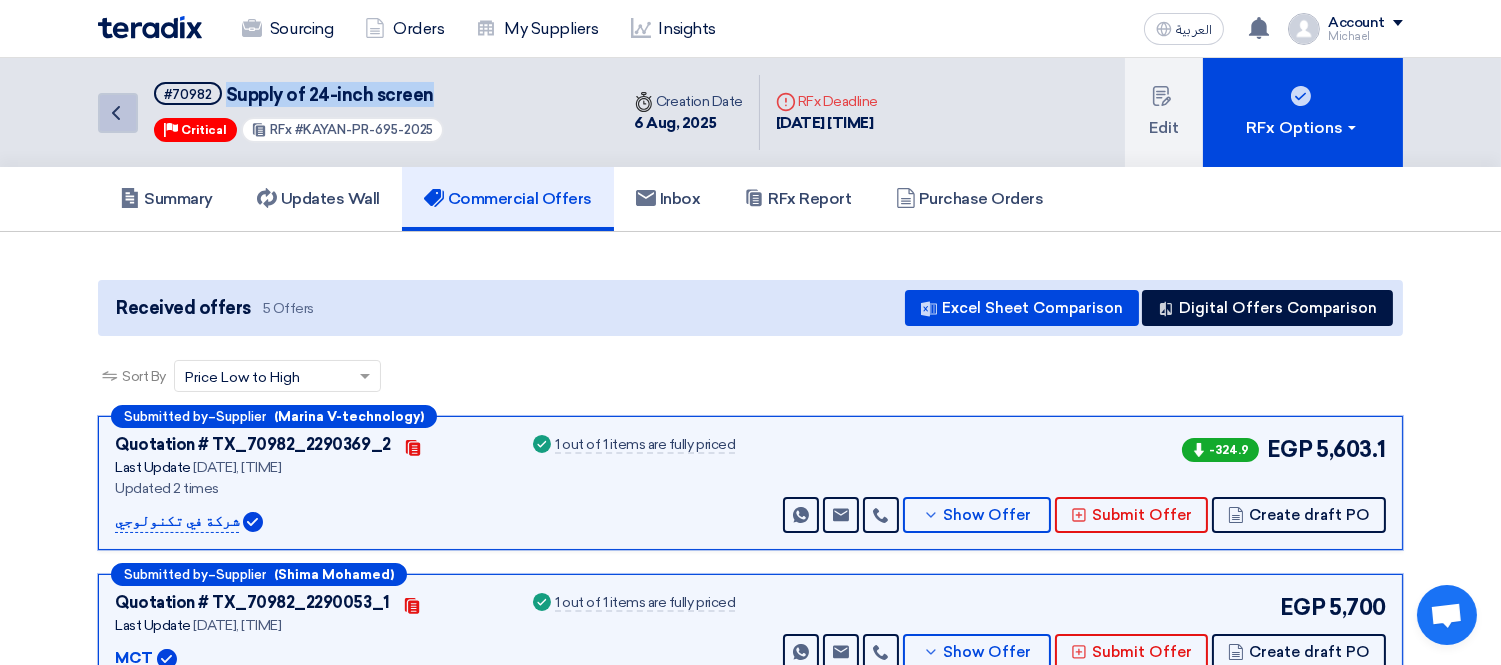 click on "Back" 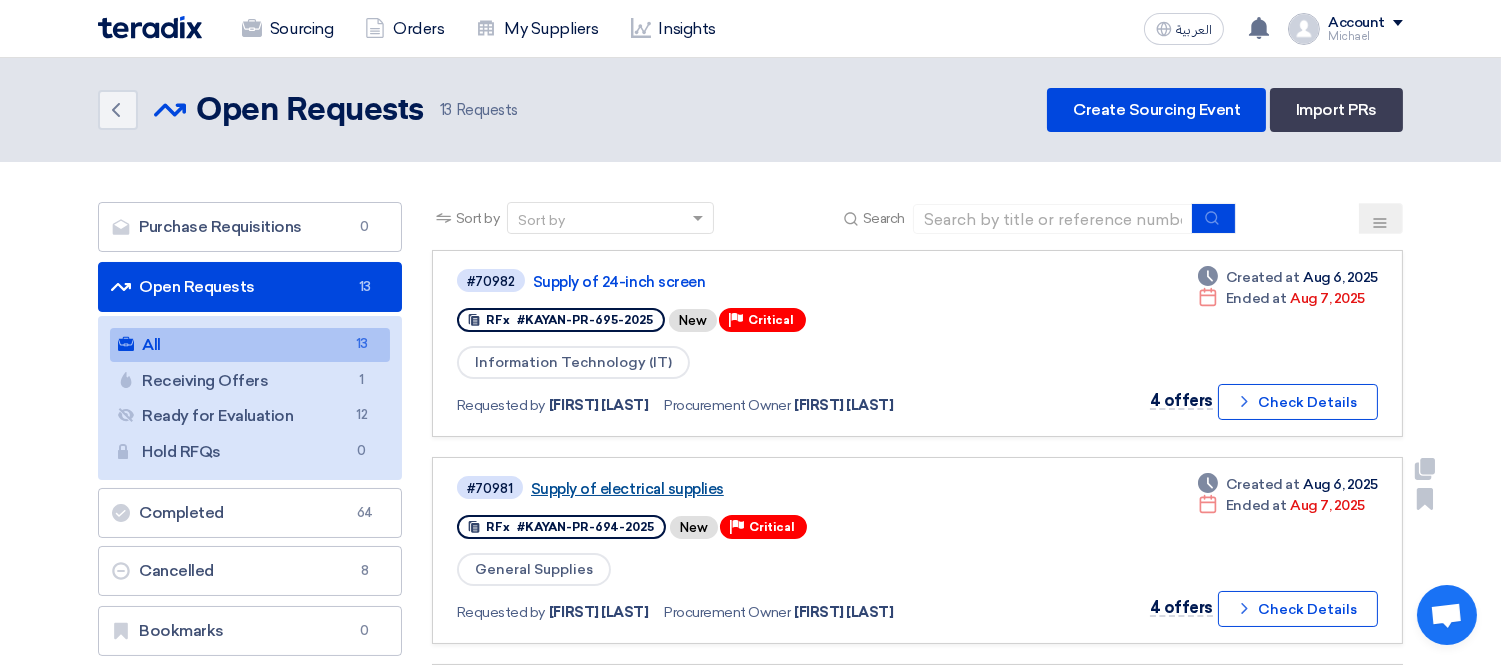 click on "Supply of electrical supplies" 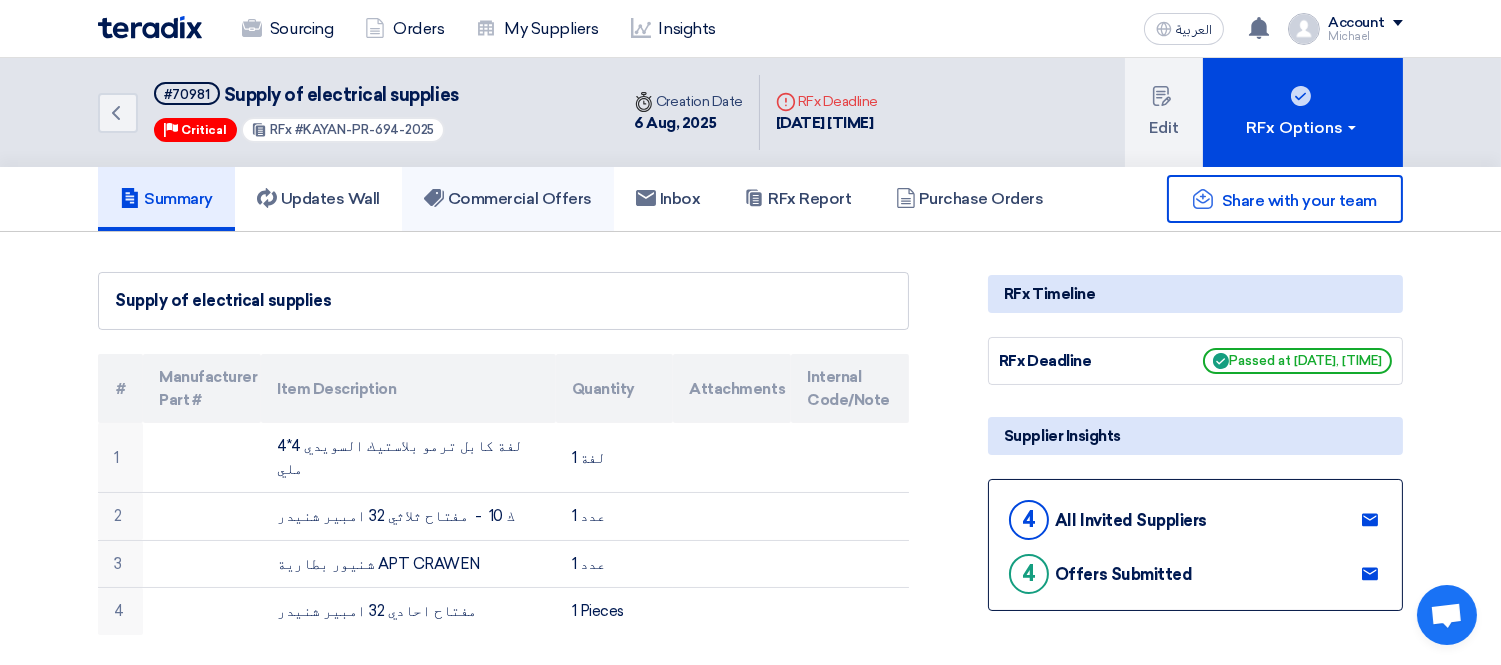 click on "Commercial Offers" 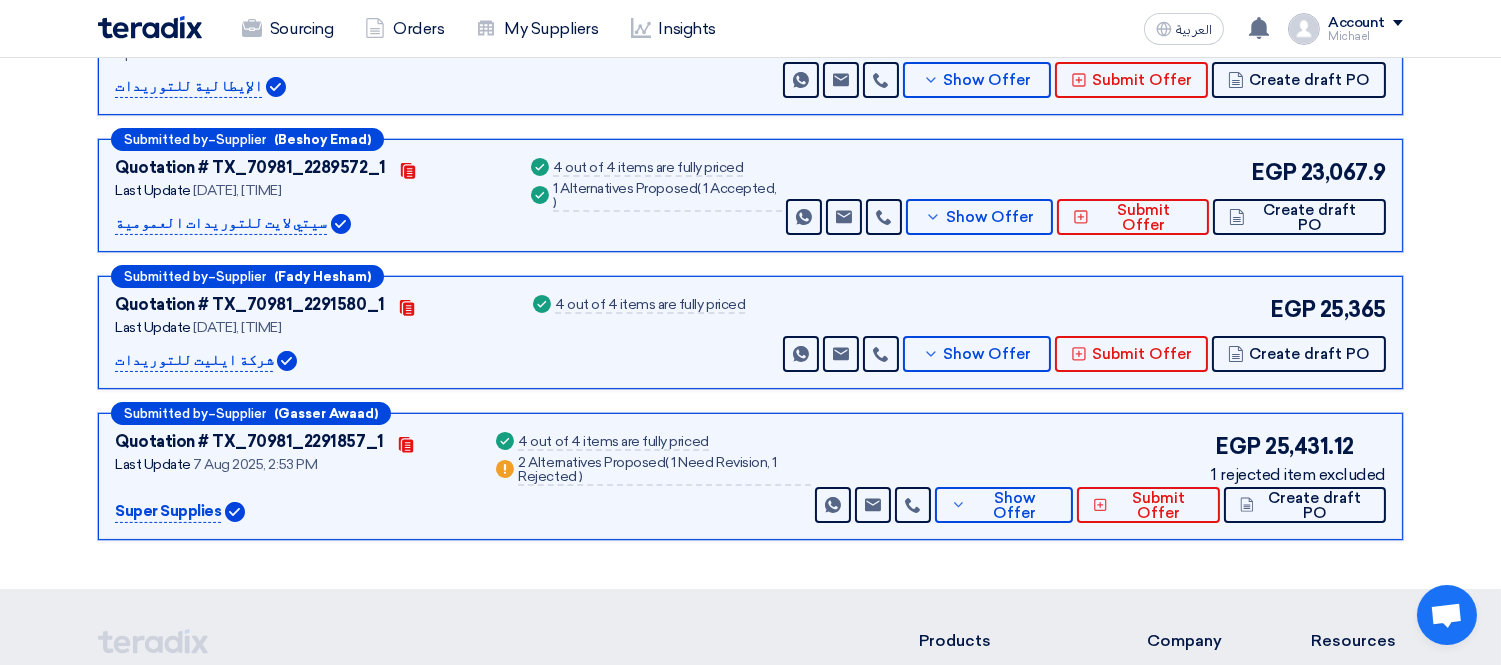 scroll, scrollTop: 444, scrollLeft: 0, axis: vertical 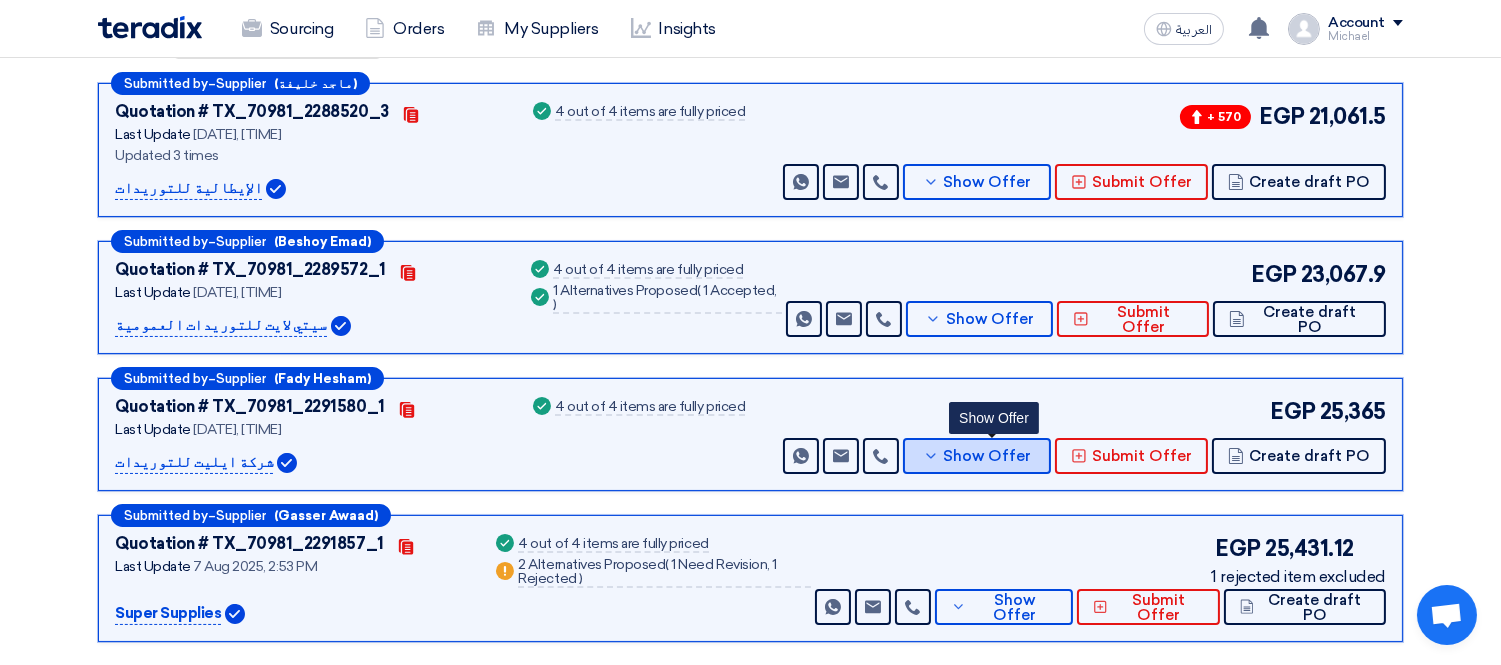 click on "Show Offer" at bounding box center [977, 456] 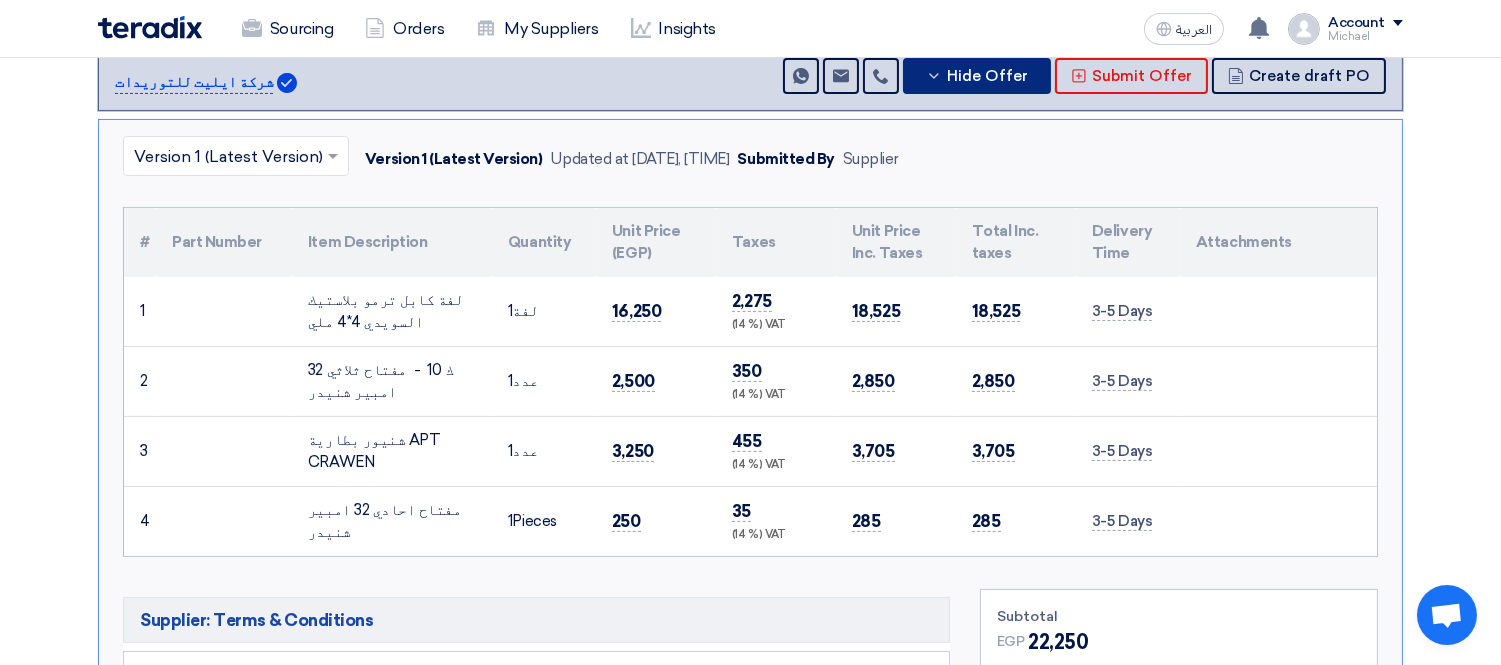 scroll, scrollTop: 777, scrollLeft: 0, axis: vertical 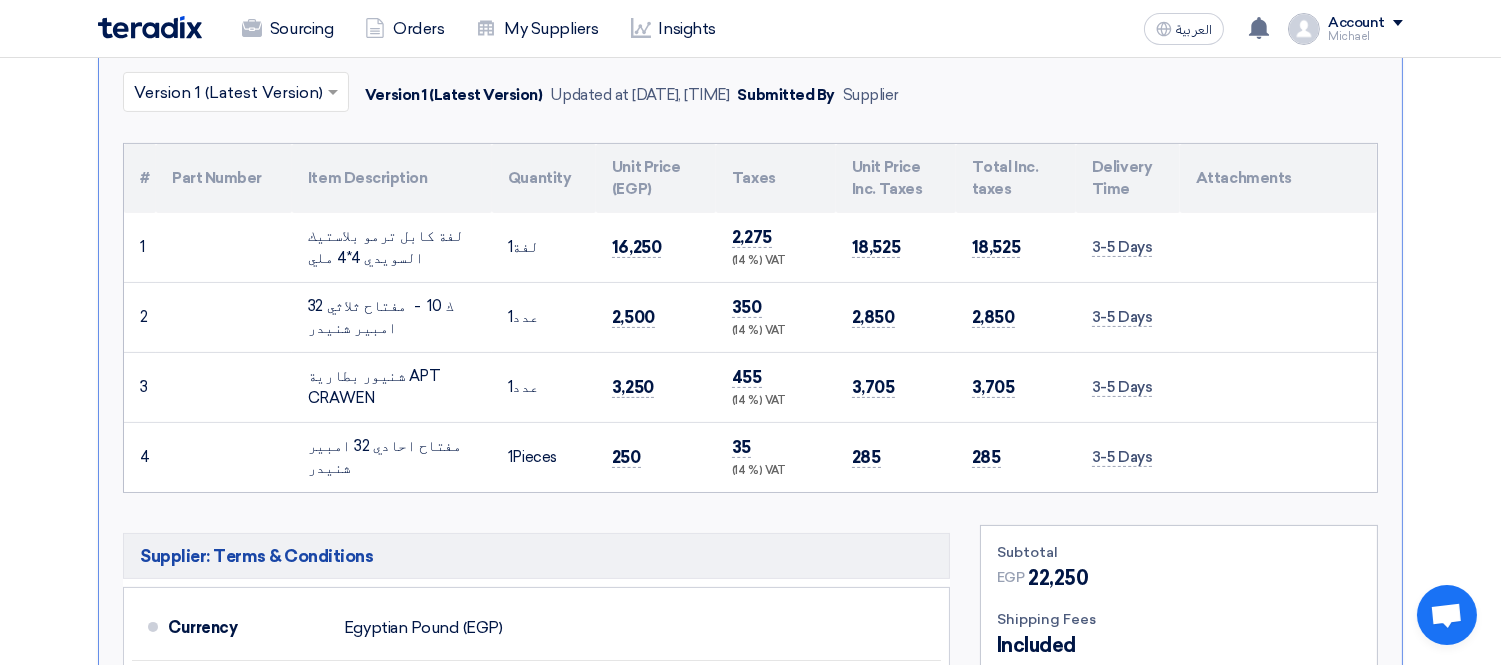 type 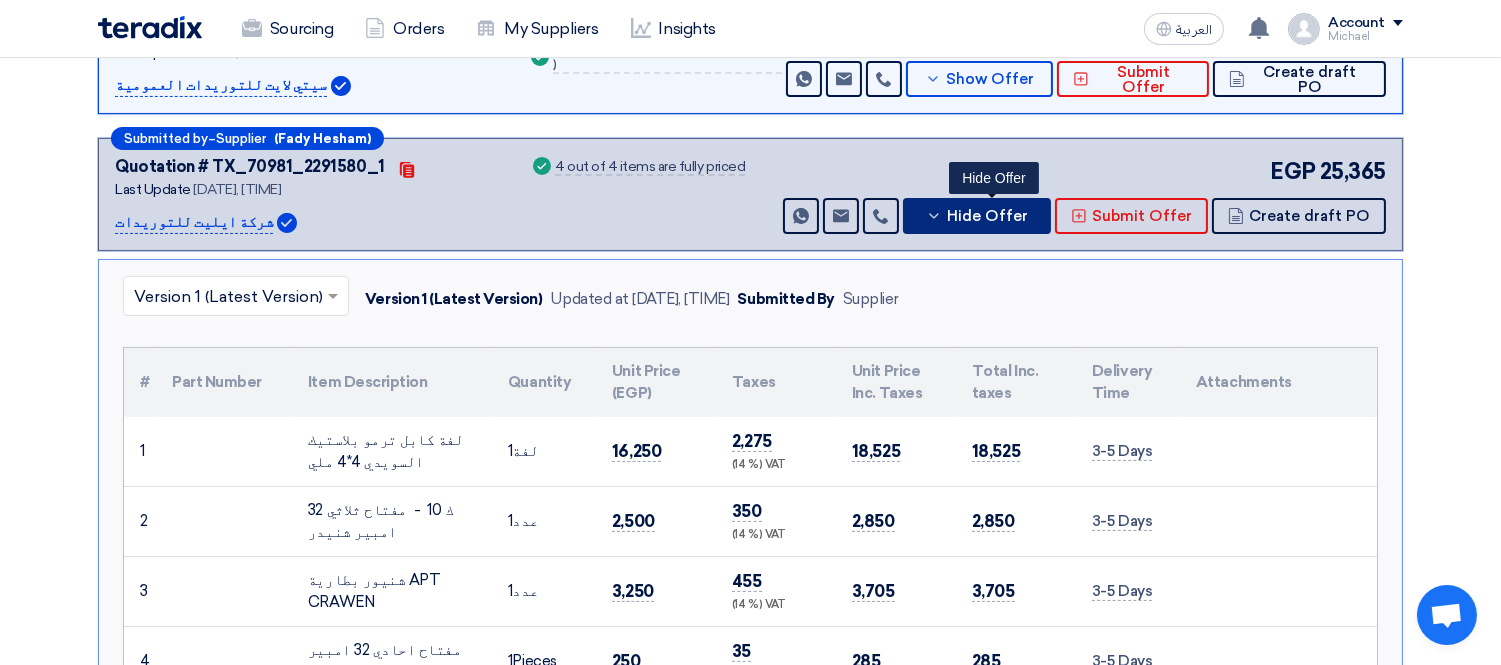 scroll, scrollTop: 555, scrollLeft: 0, axis: vertical 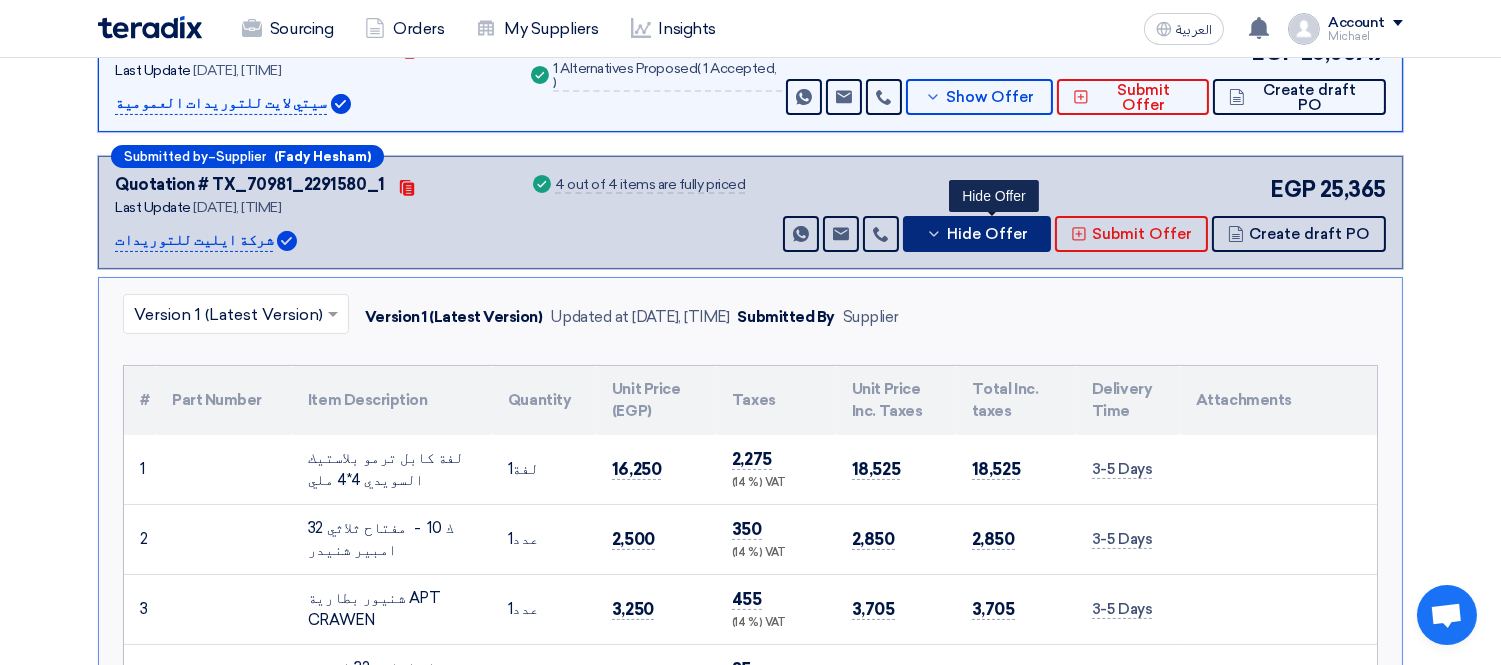 click on "Hide Offer" at bounding box center (987, 234) 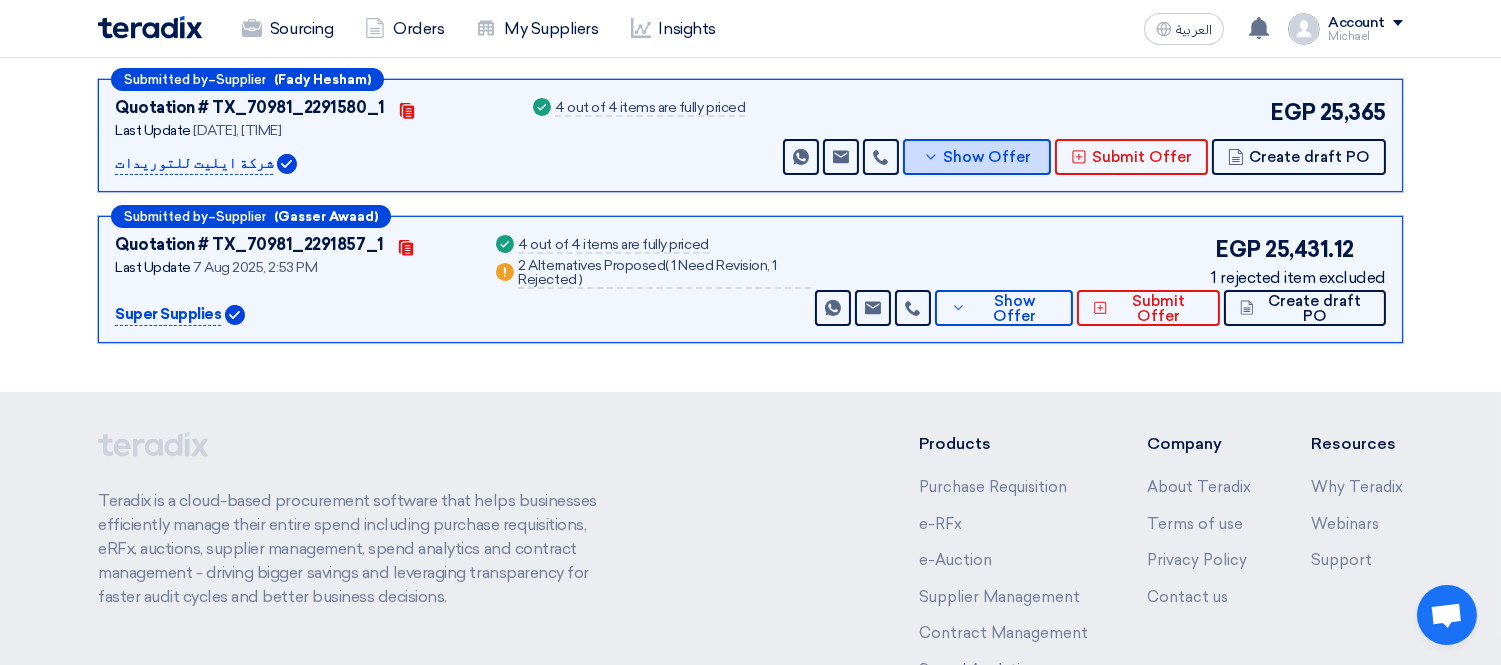 scroll, scrollTop: 666, scrollLeft: 0, axis: vertical 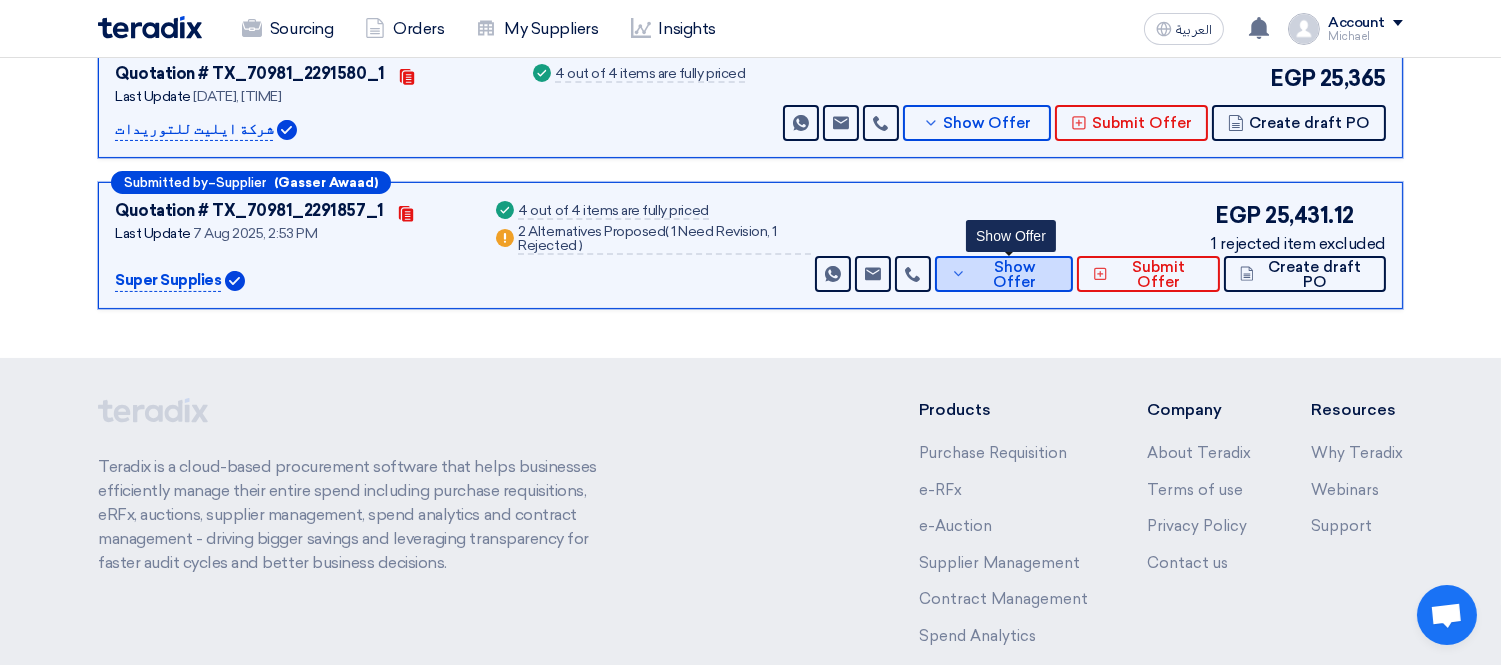 click on "Show Offer" at bounding box center [1004, 274] 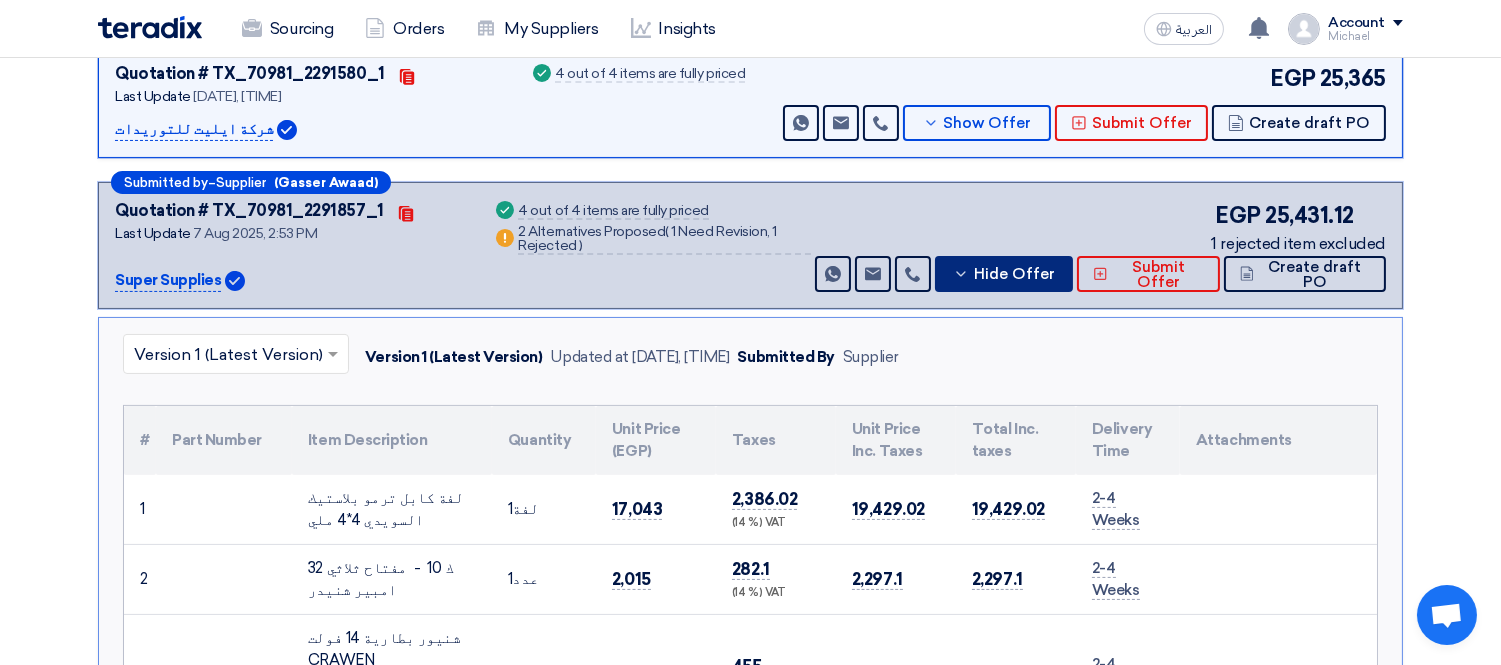 type 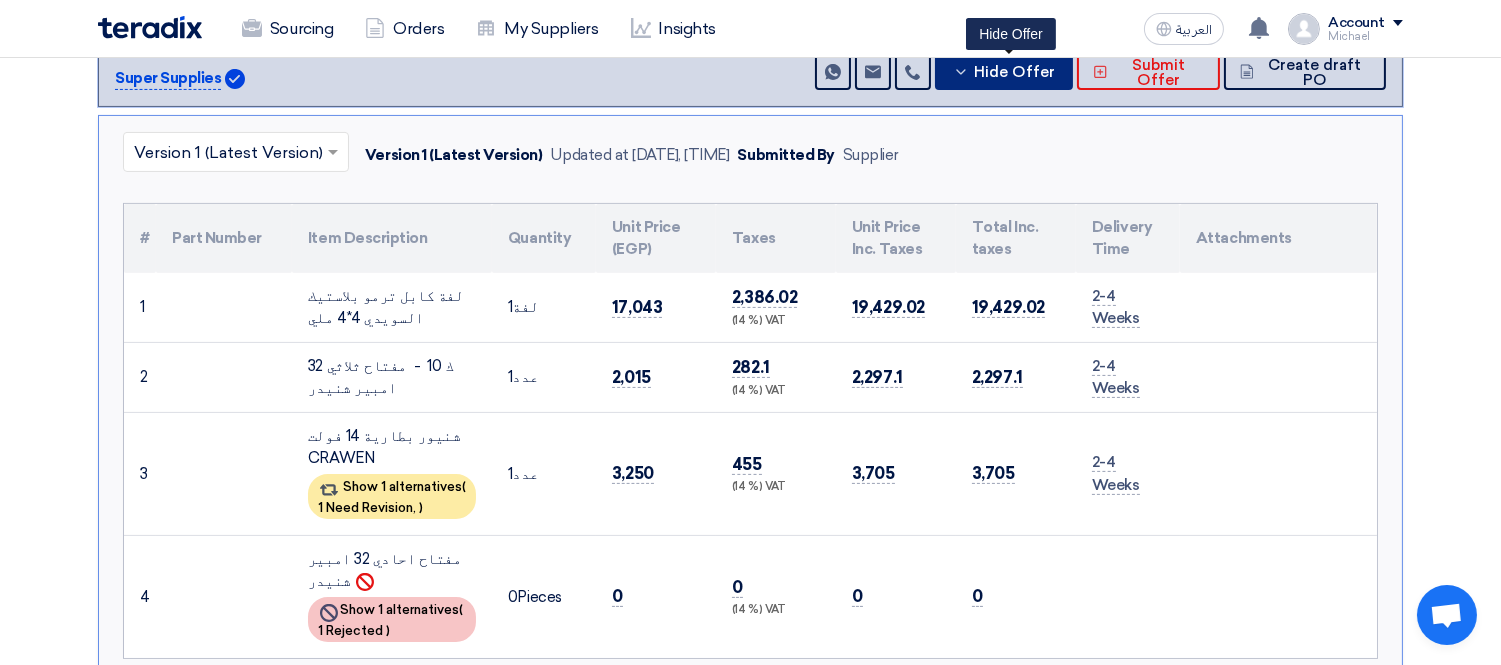 scroll, scrollTop: 1000, scrollLeft: 0, axis: vertical 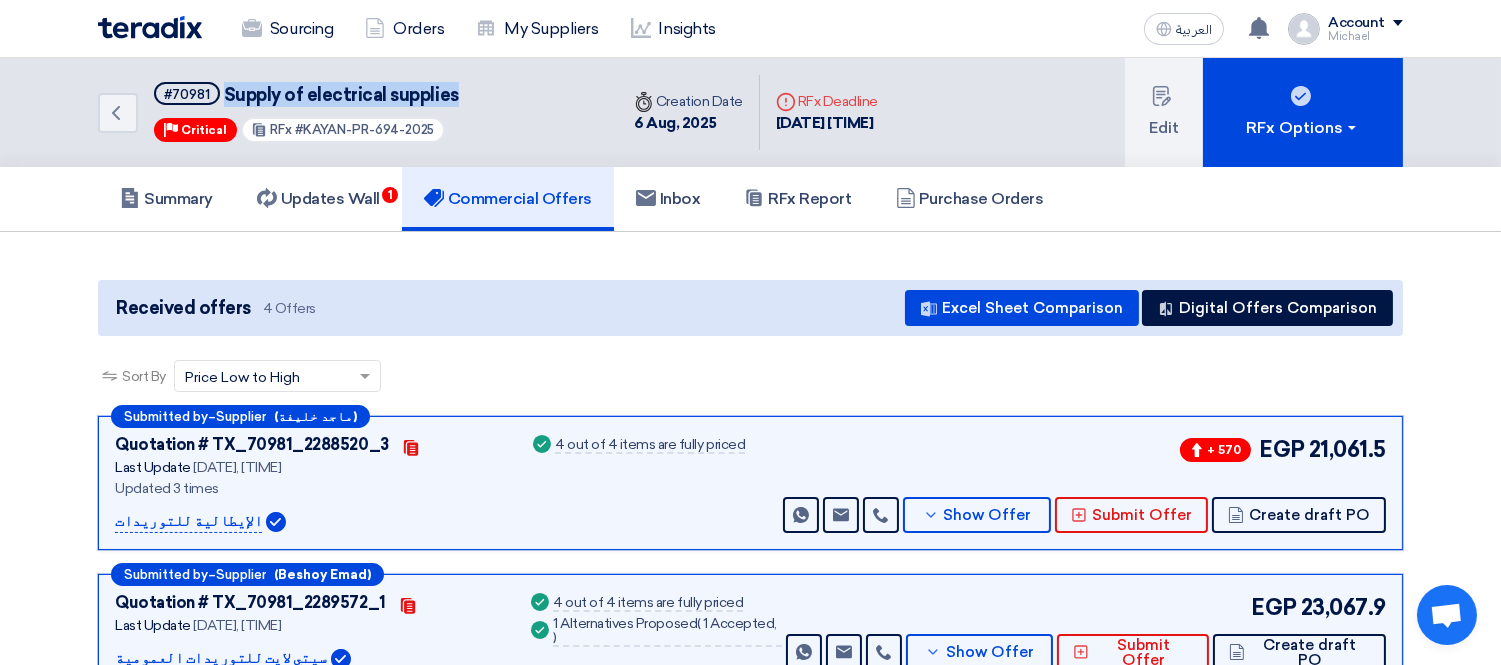 drag, startPoint x: 388, startPoint y: 101, endPoint x: 221, endPoint y: 92, distance: 167.24234 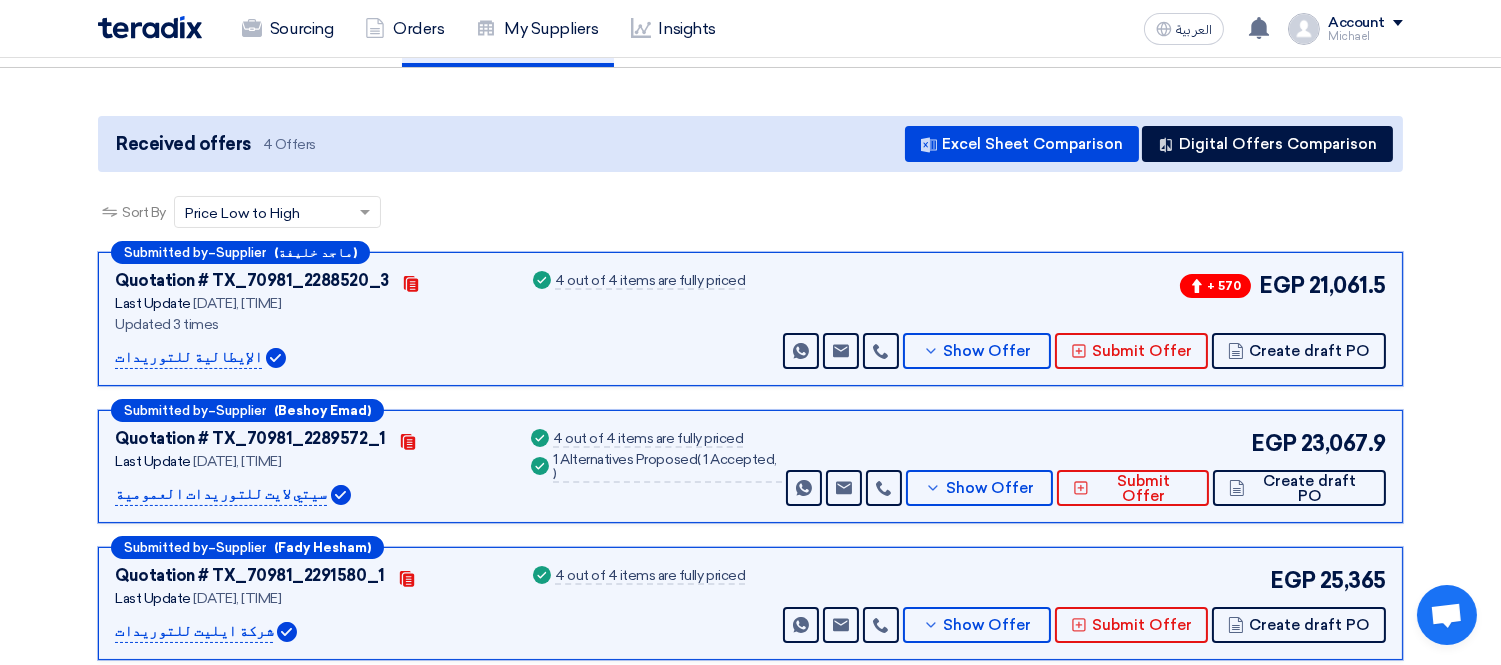 scroll, scrollTop: 222, scrollLeft: 0, axis: vertical 